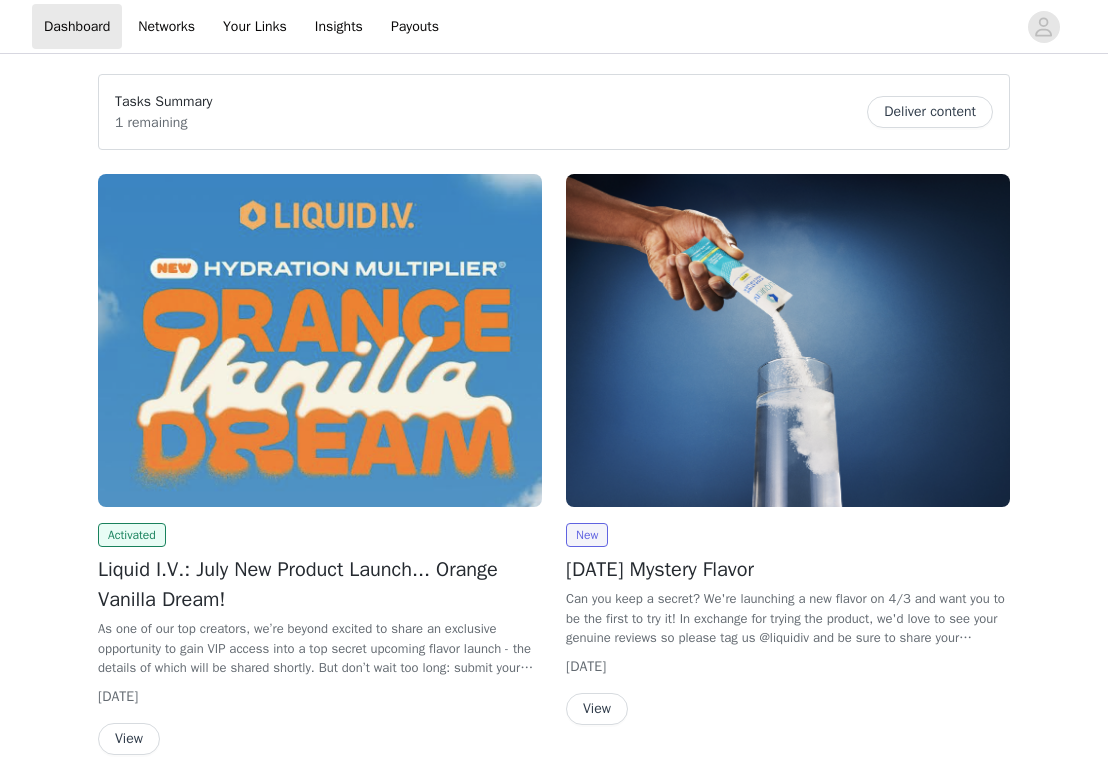 scroll, scrollTop: 0, scrollLeft: 0, axis: both 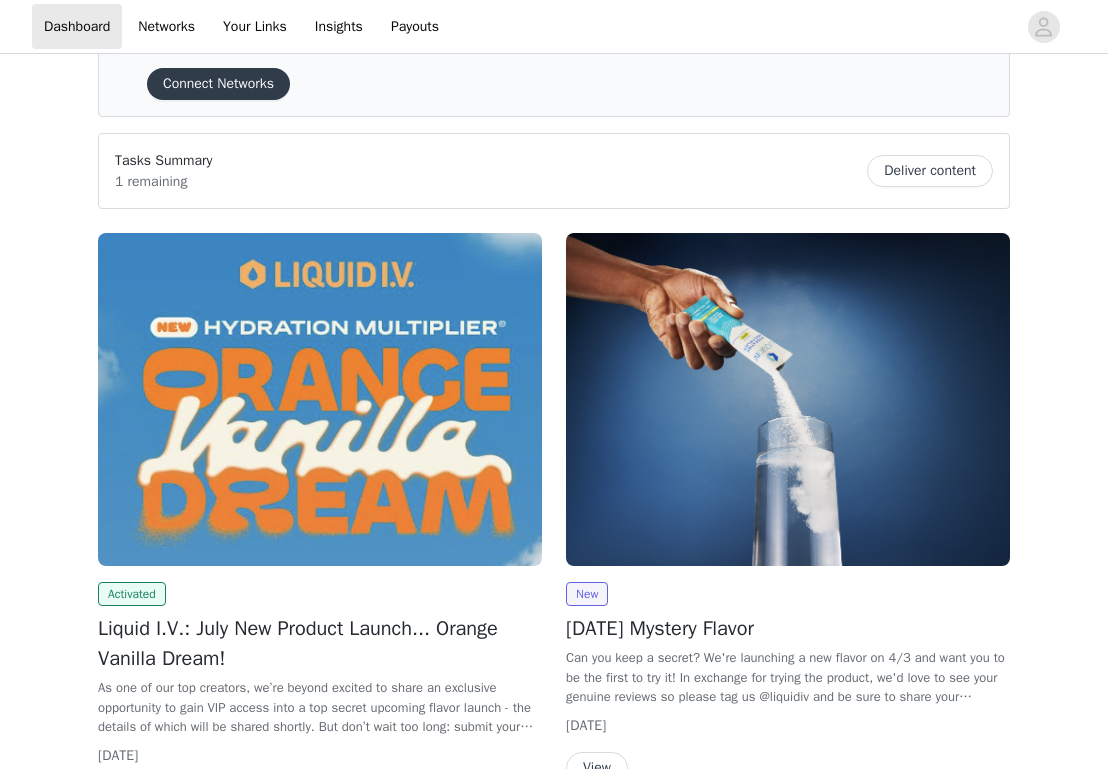 click at bounding box center [320, 399] 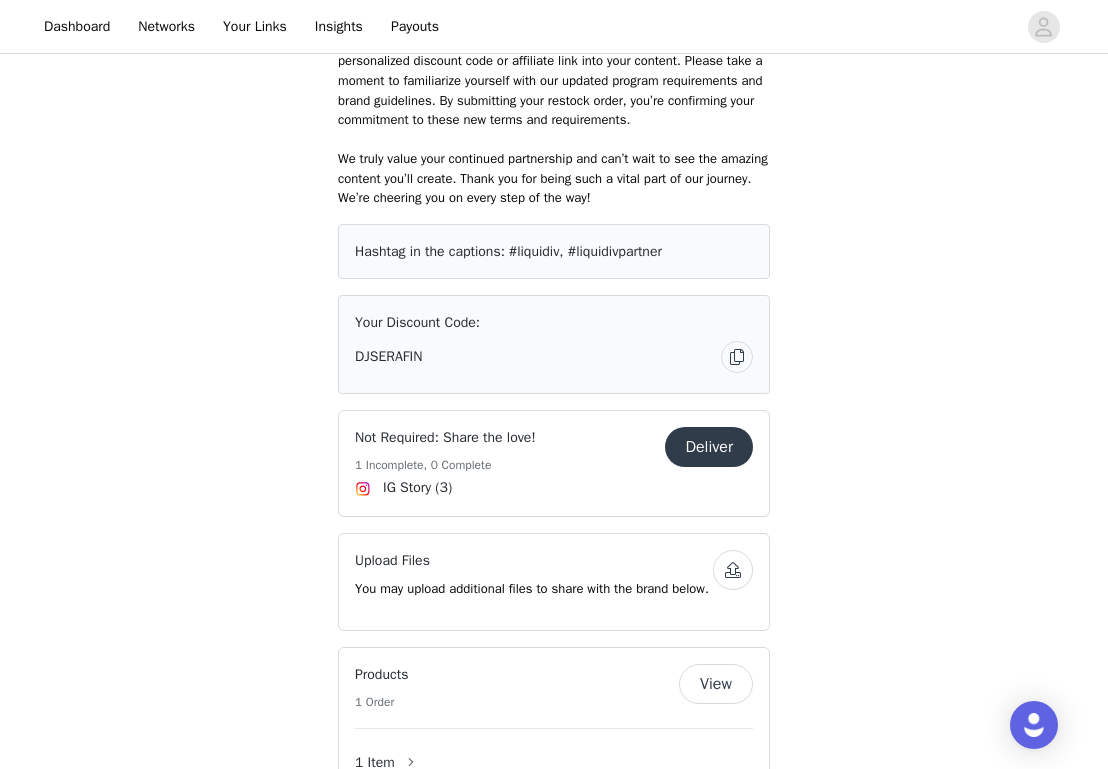 scroll, scrollTop: 747, scrollLeft: 0, axis: vertical 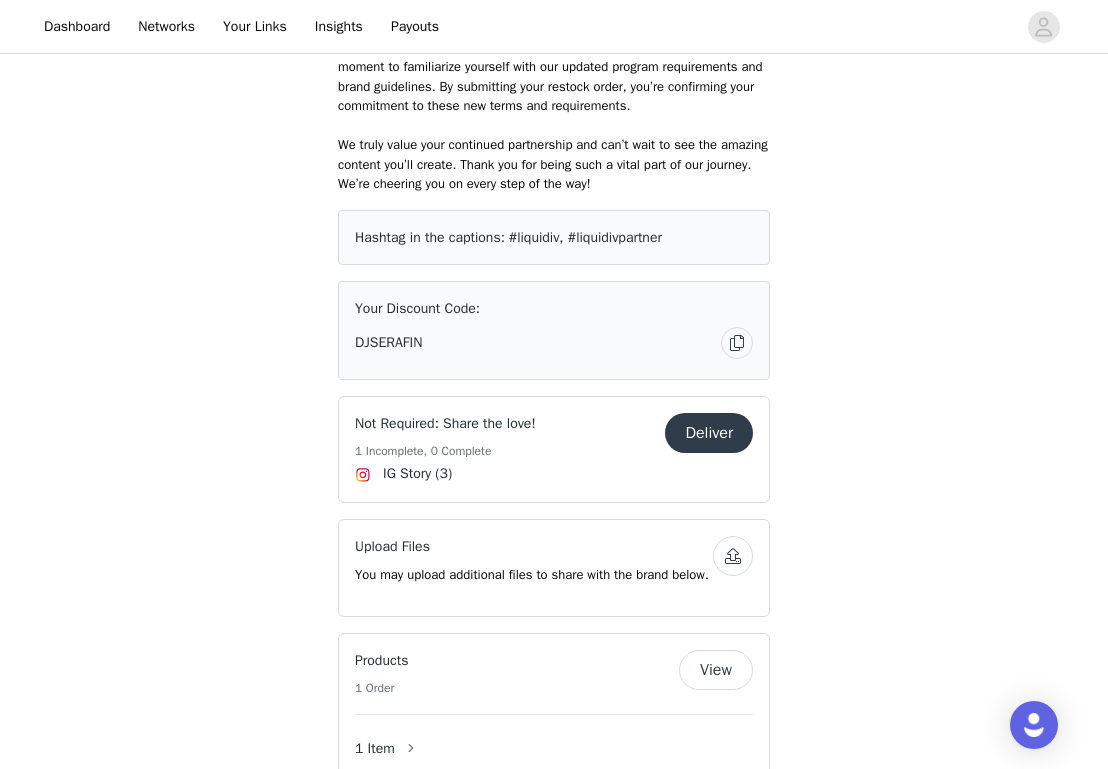 click on "Deliver" at bounding box center (709, 433) 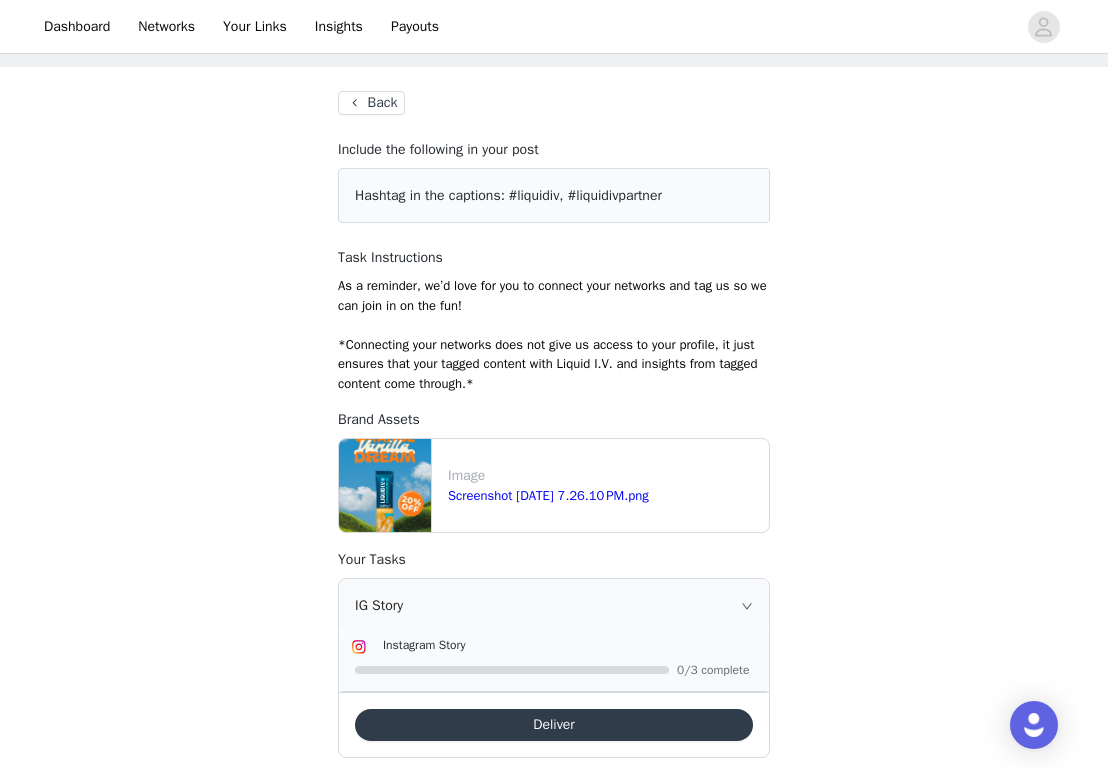scroll, scrollTop: 116, scrollLeft: 0, axis: vertical 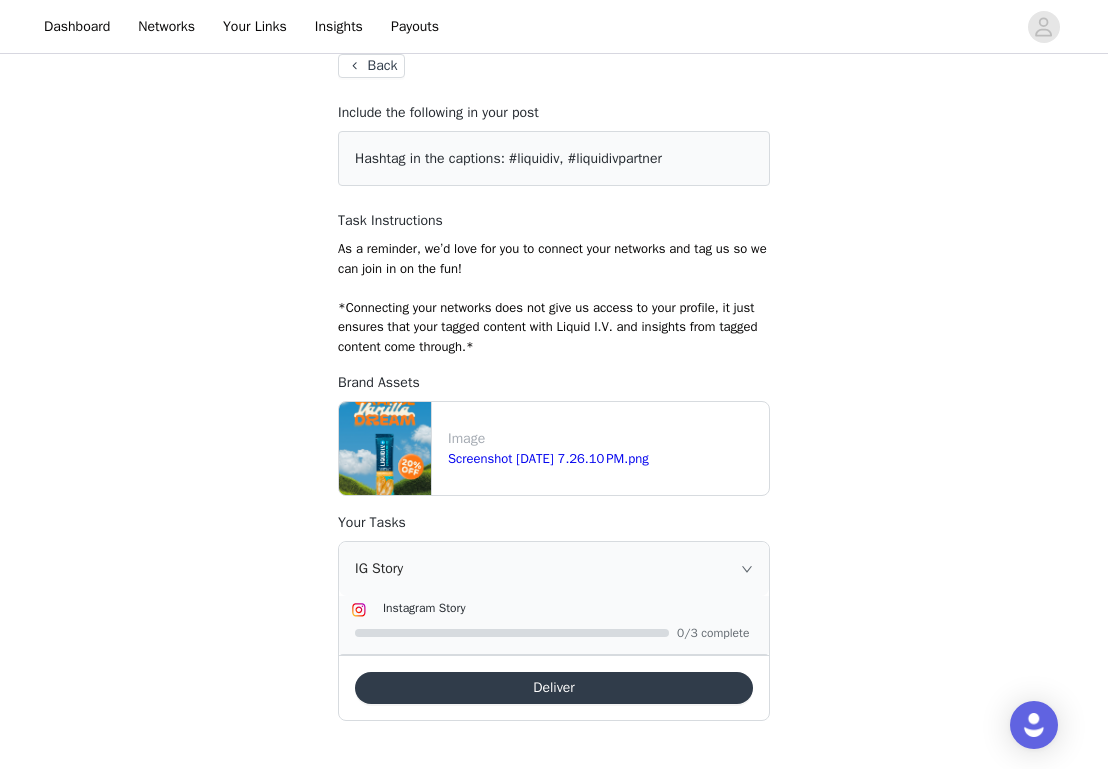 click 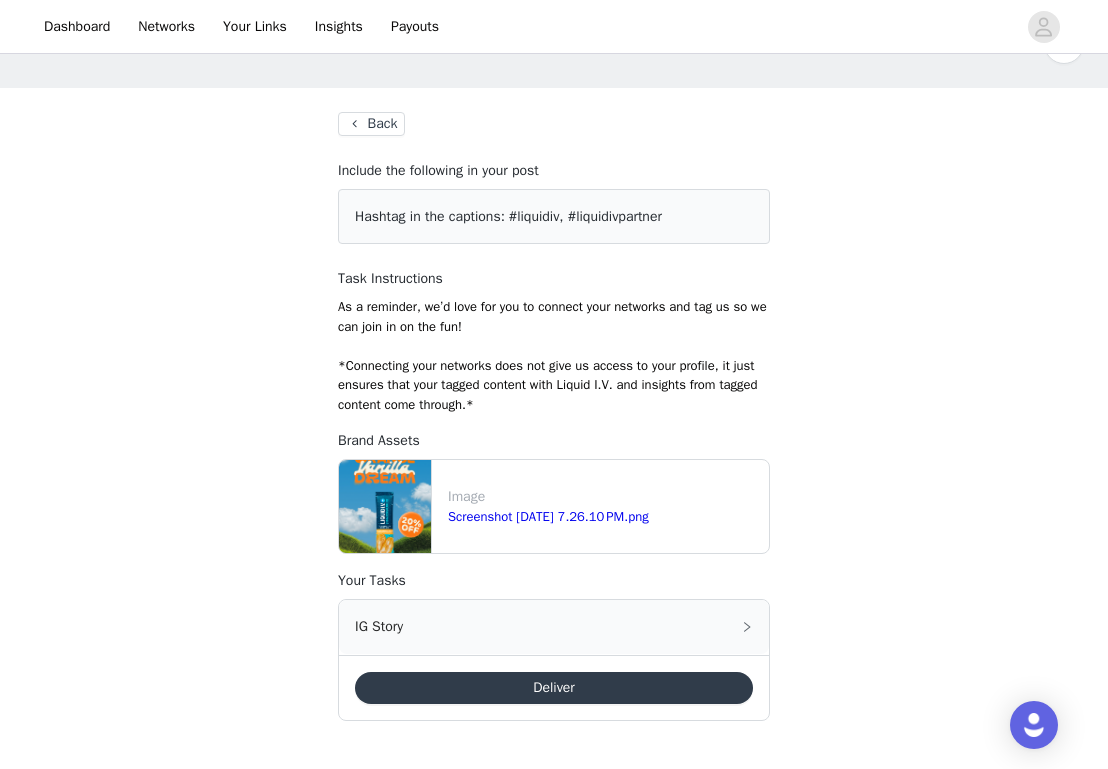 scroll, scrollTop: 57, scrollLeft: 0, axis: vertical 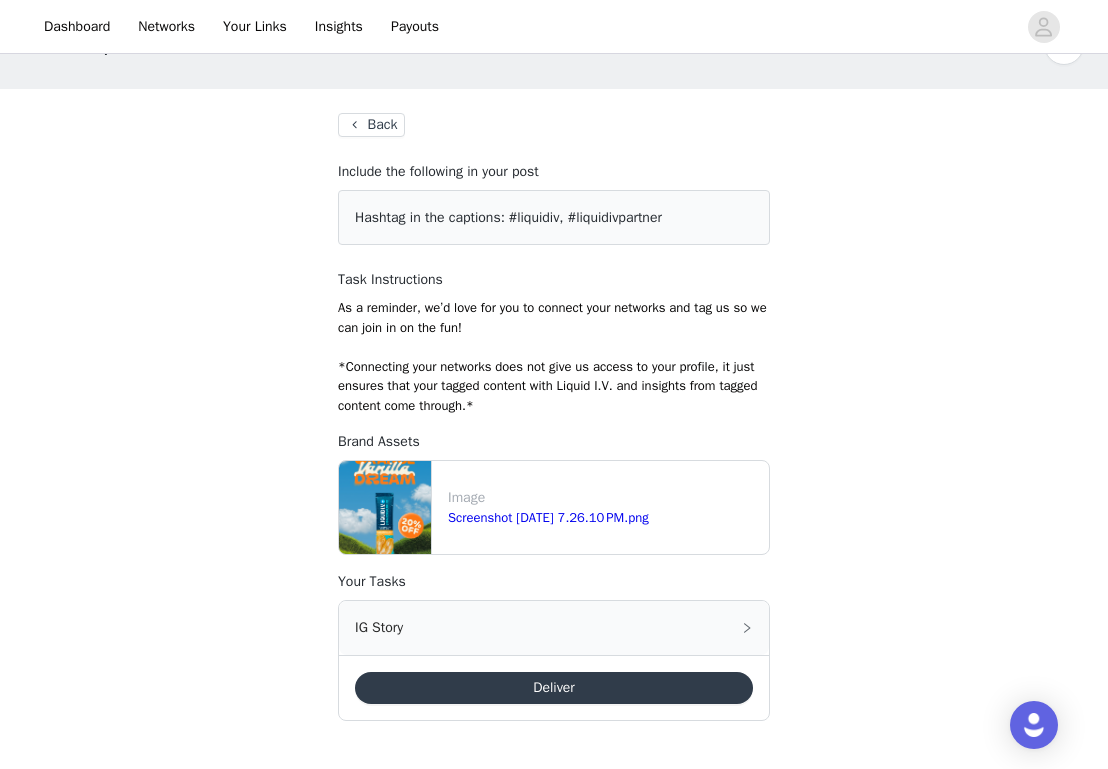 click 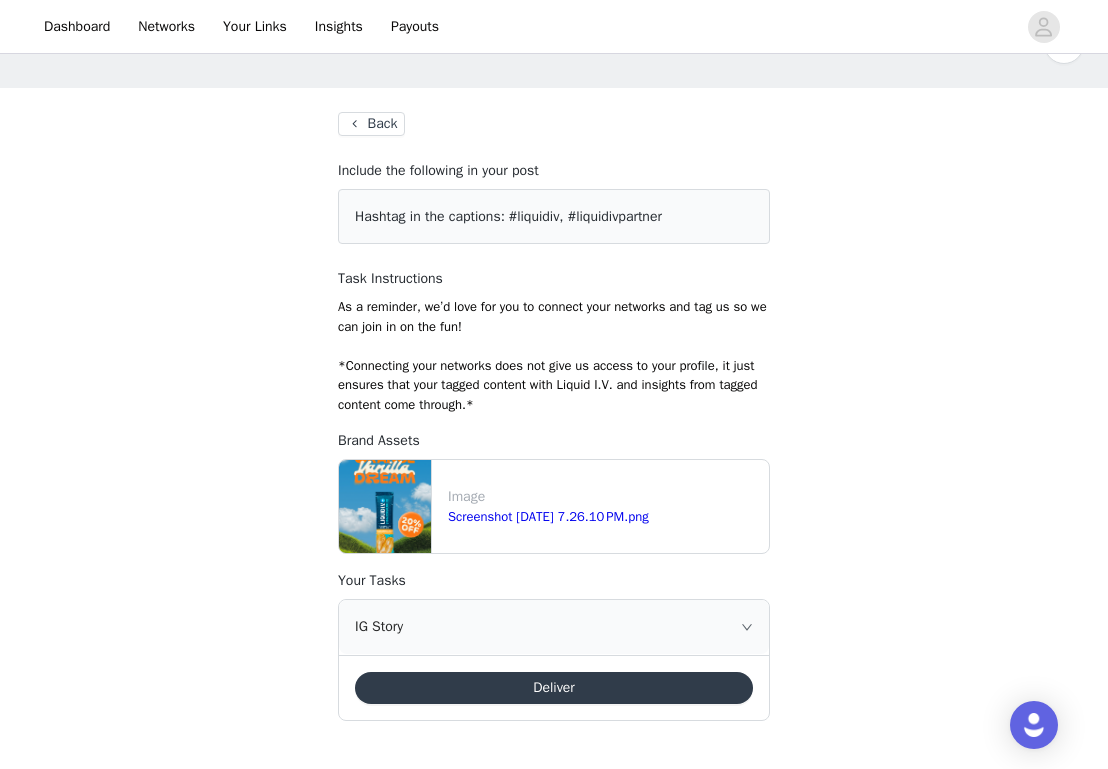 scroll, scrollTop: 116, scrollLeft: 0, axis: vertical 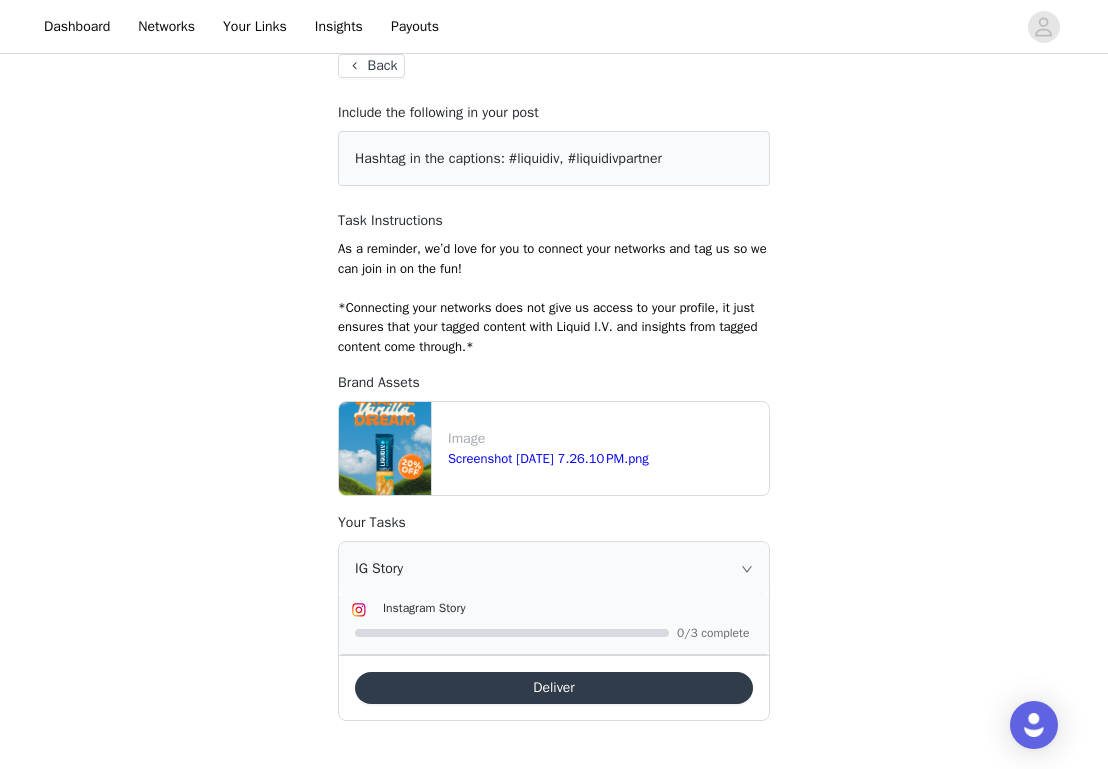 click on "Deliver" at bounding box center (554, 688) 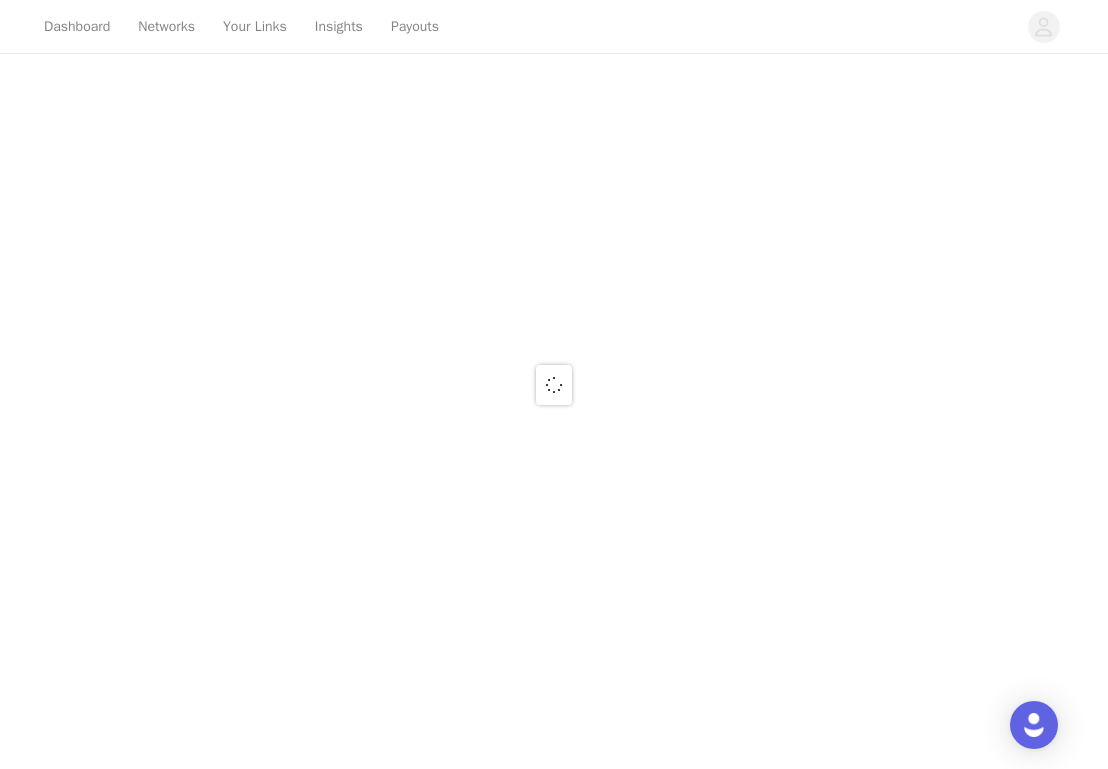 scroll, scrollTop: 0, scrollLeft: 0, axis: both 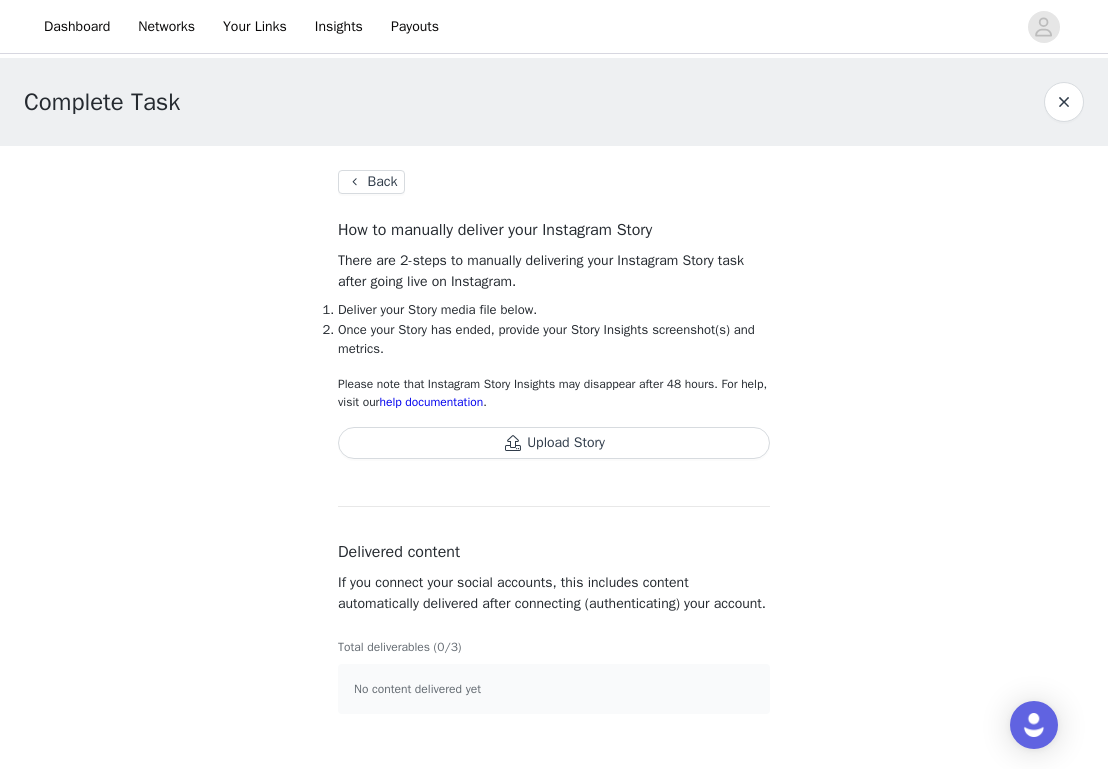 click on "No content delivered yet" at bounding box center (554, 689) 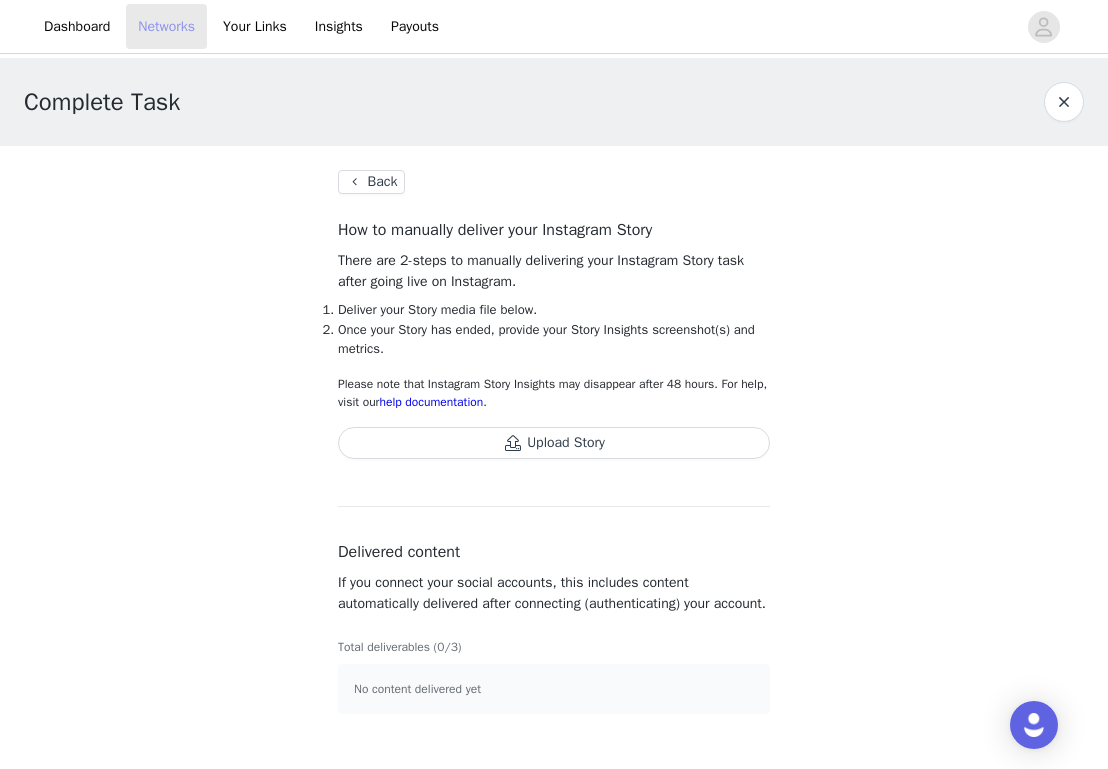 click on "Networks" at bounding box center [166, 26] 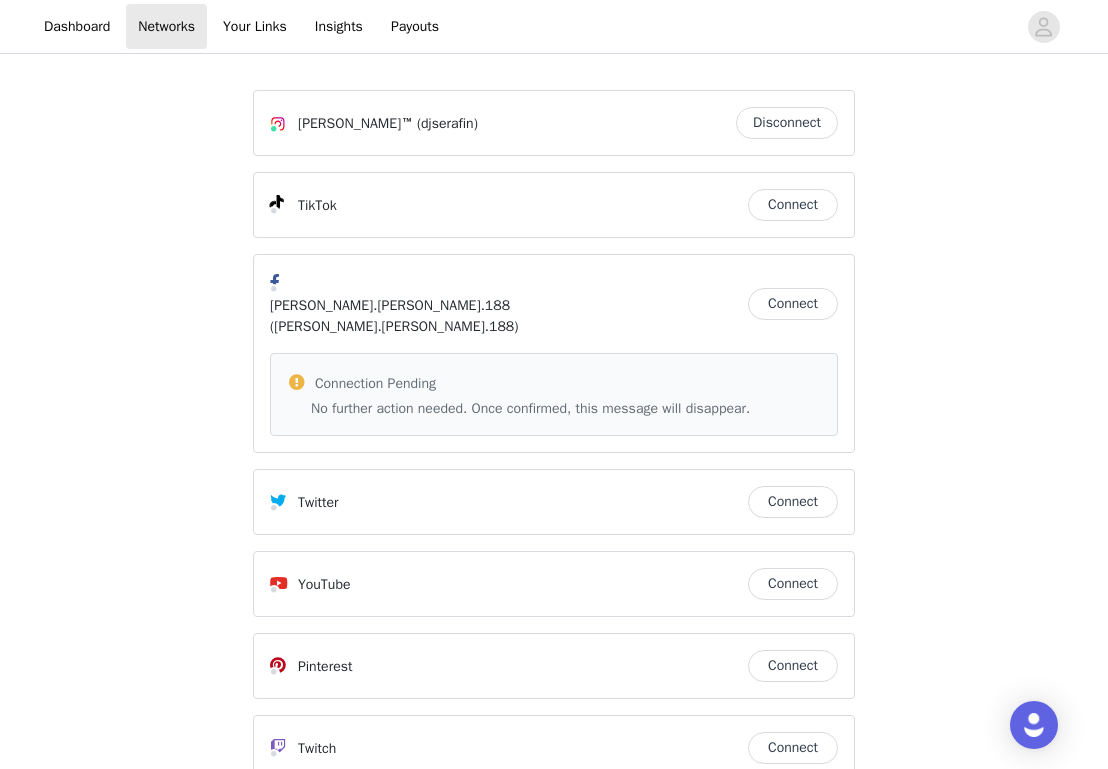 click on "[PERSON_NAME]™
(djserafin)" at bounding box center [503, 123] 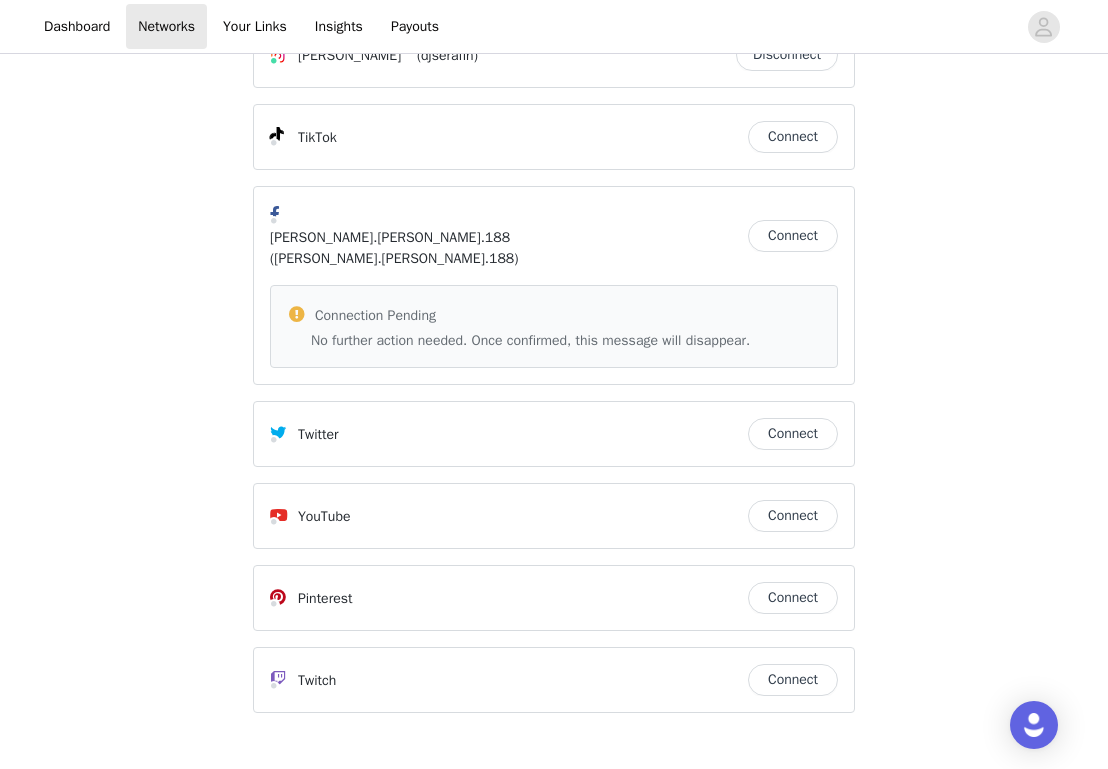 scroll, scrollTop: 0, scrollLeft: 0, axis: both 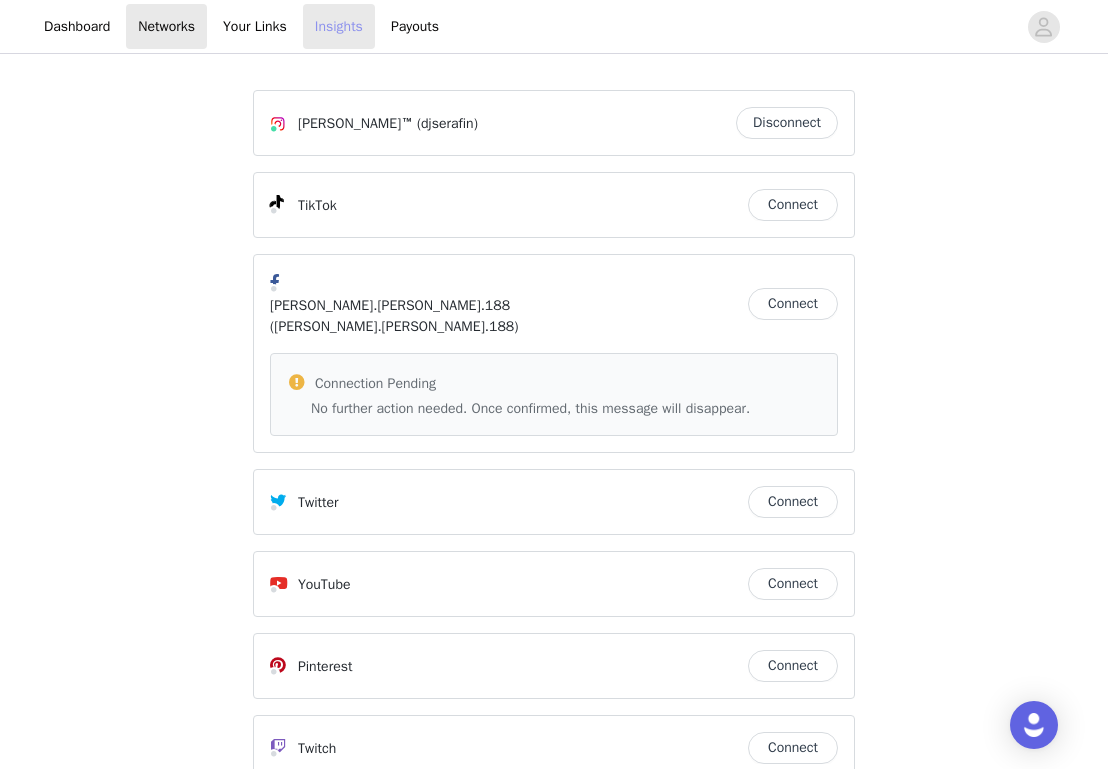 click on "Insights" at bounding box center (339, 26) 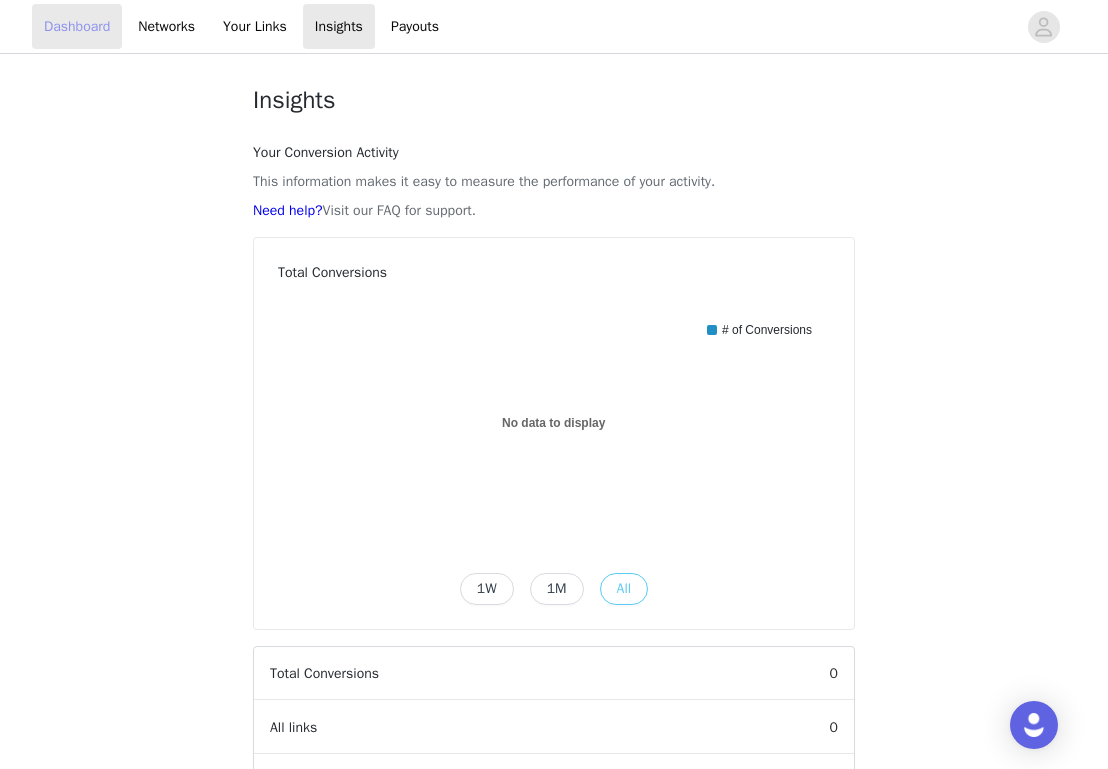 click on "Dashboard" at bounding box center [77, 26] 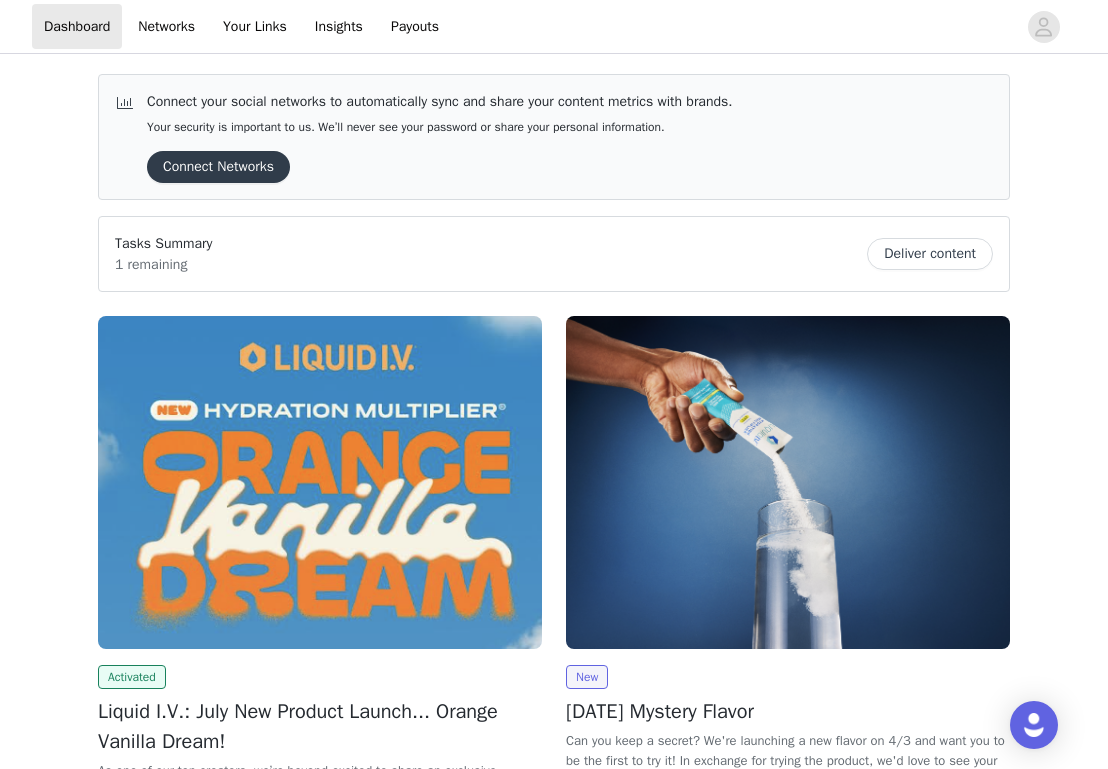 click at bounding box center [320, 482] 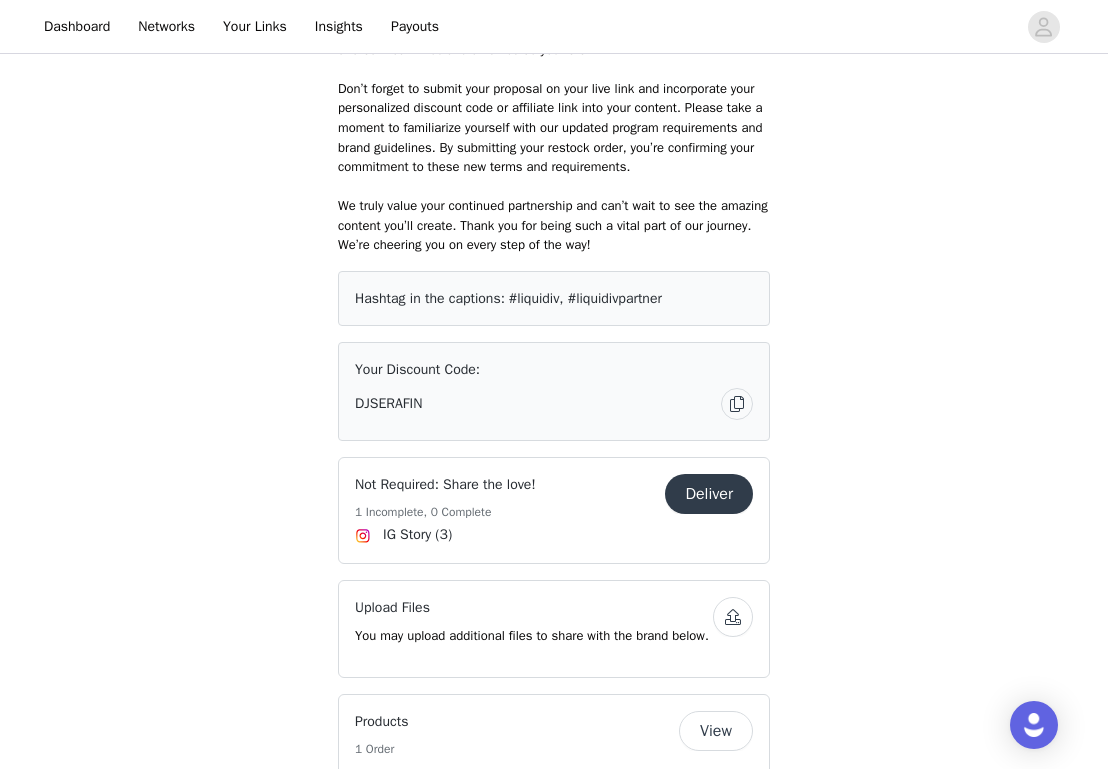 scroll, scrollTop: 696, scrollLeft: 0, axis: vertical 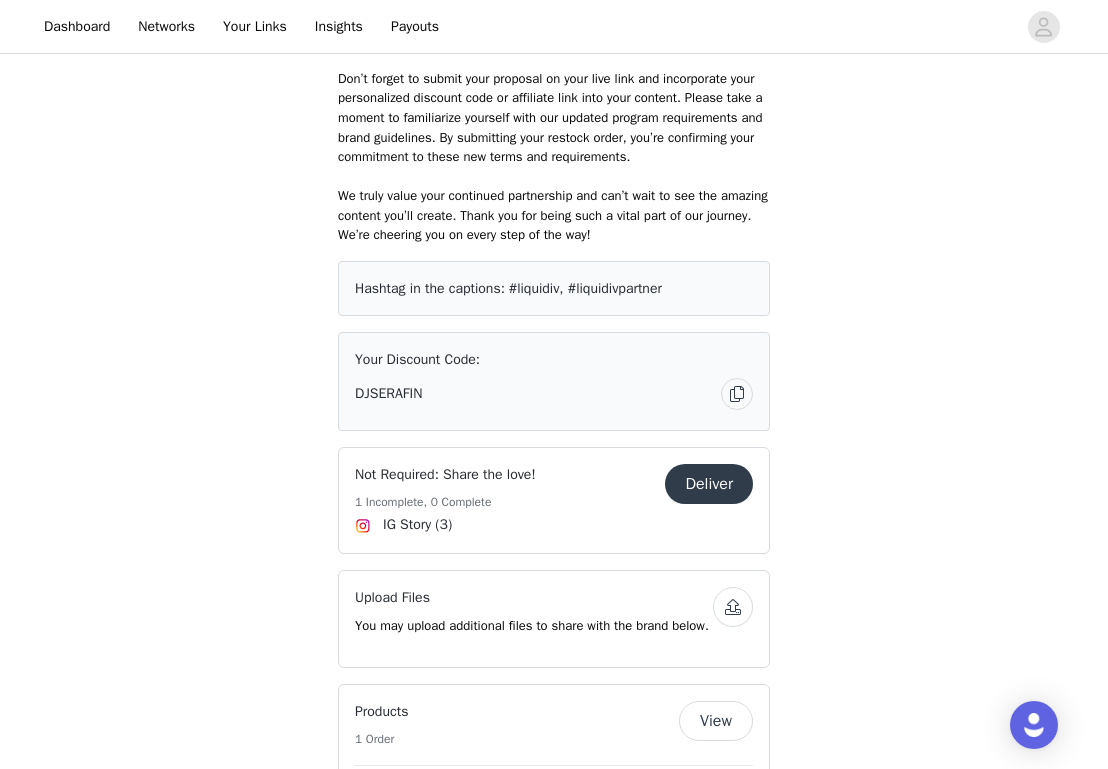 click on "Deliver" at bounding box center [709, 484] 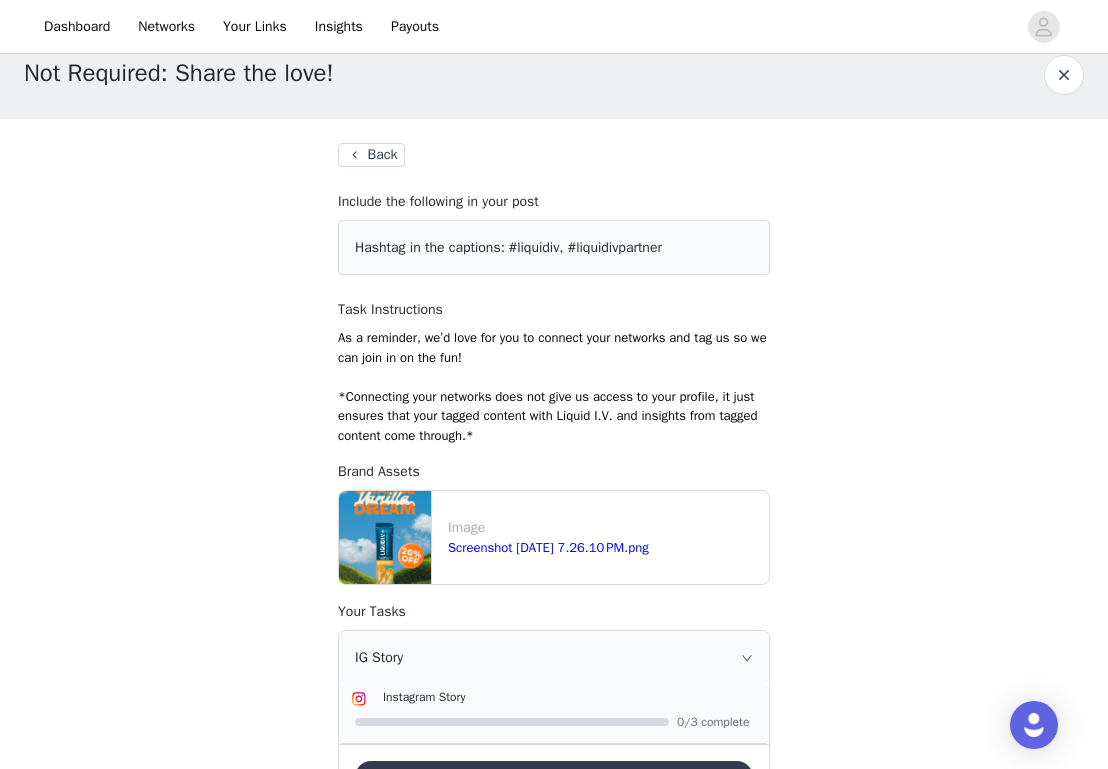 scroll, scrollTop: 116, scrollLeft: 0, axis: vertical 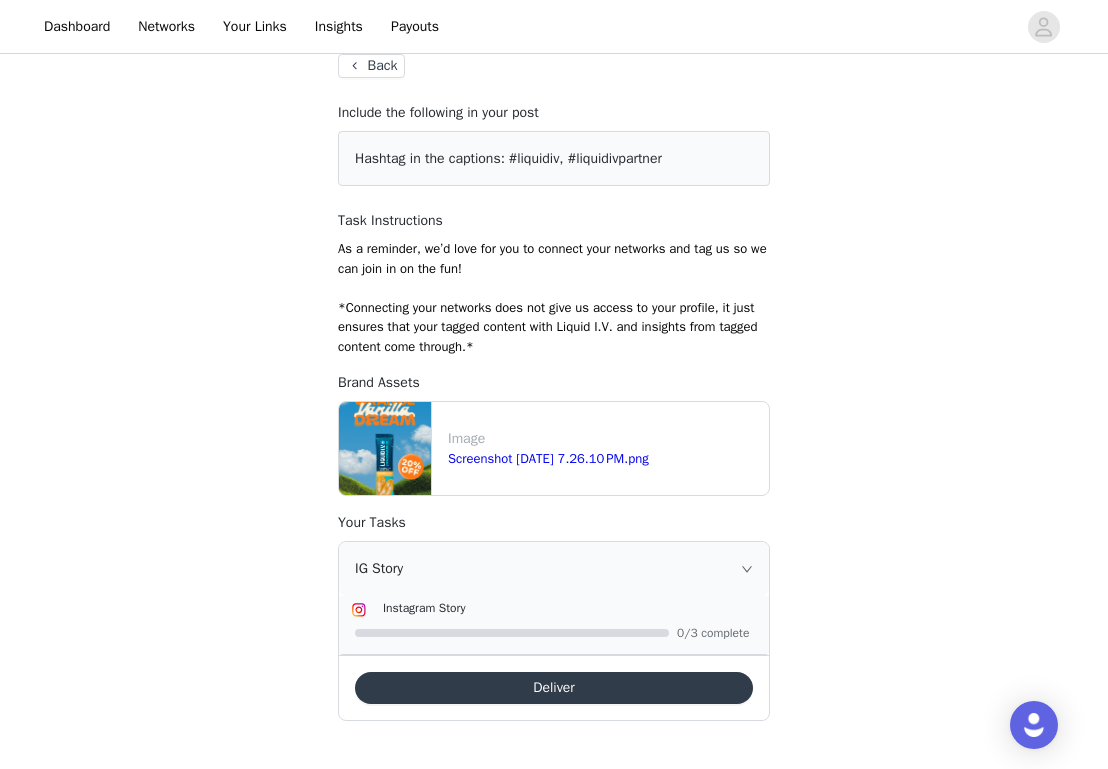 click on "Deliver" at bounding box center [554, 688] 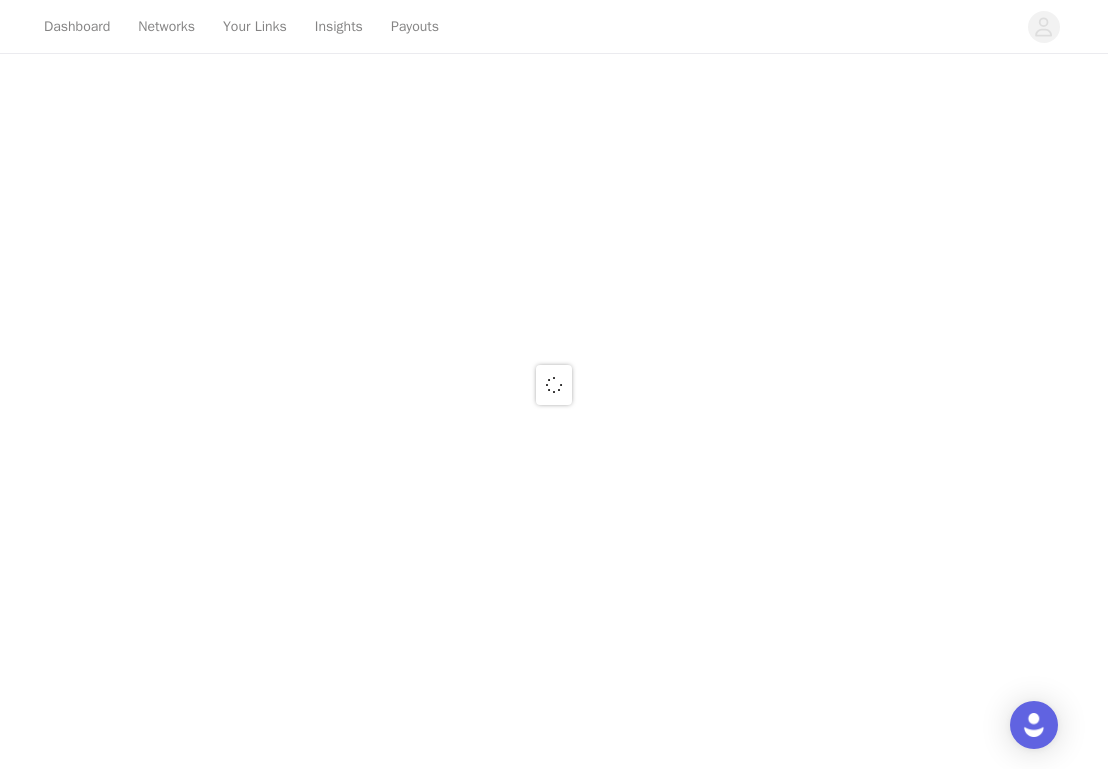 scroll, scrollTop: 0, scrollLeft: 0, axis: both 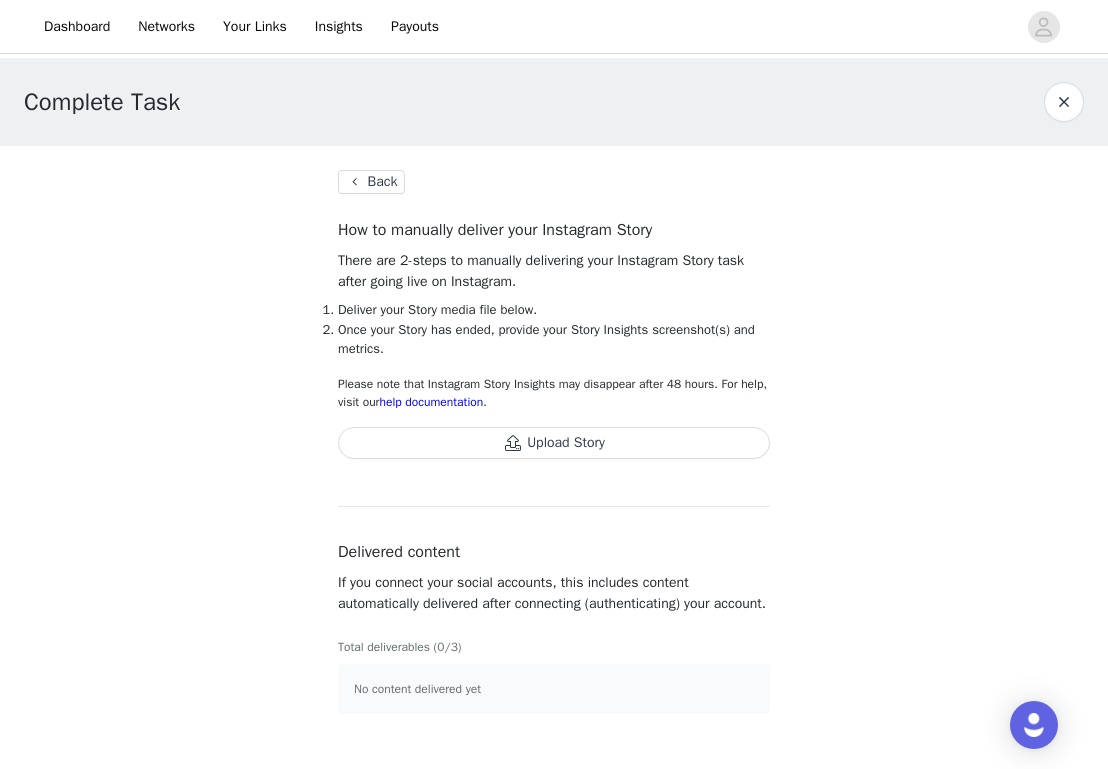 click on "Upload Story" at bounding box center (554, 443) 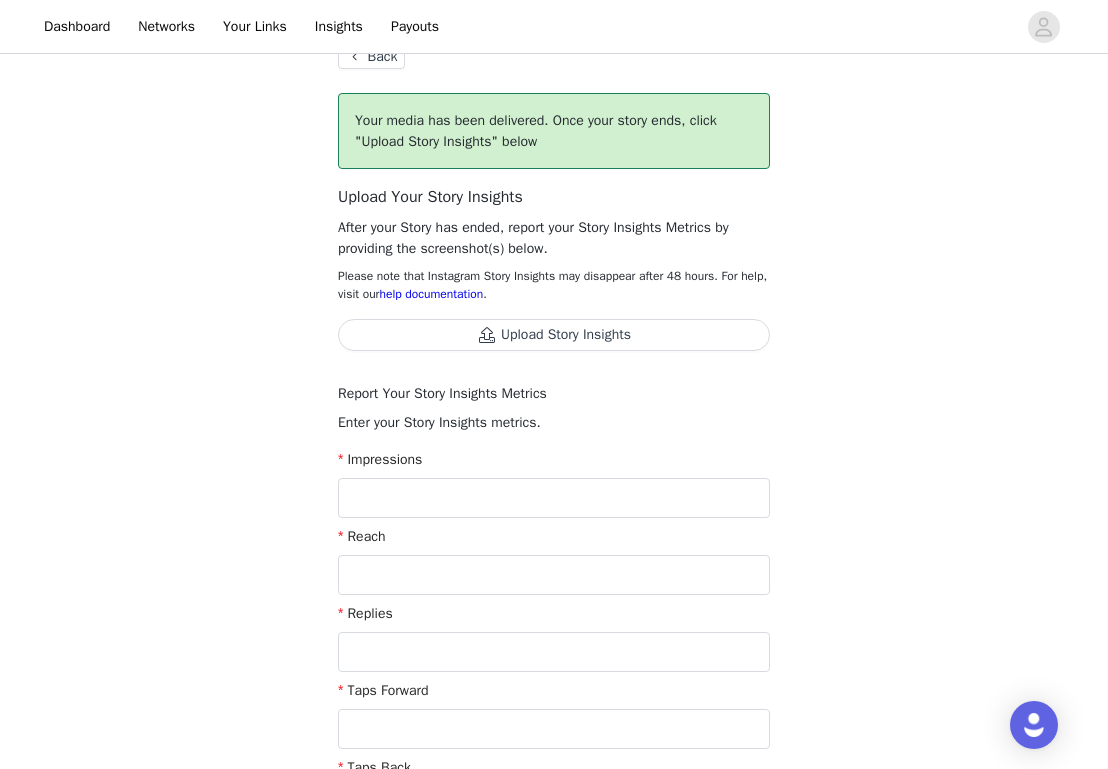 scroll, scrollTop: 117, scrollLeft: 0, axis: vertical 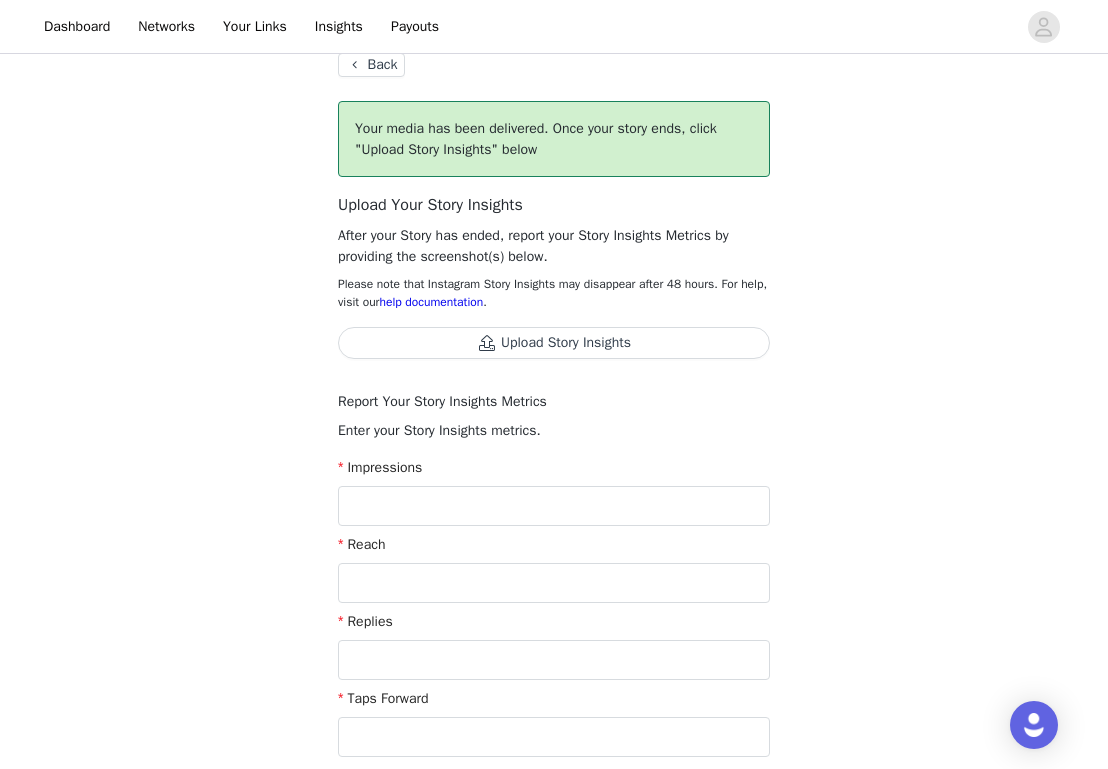 click on "Back" at bounding box center (371, 65) 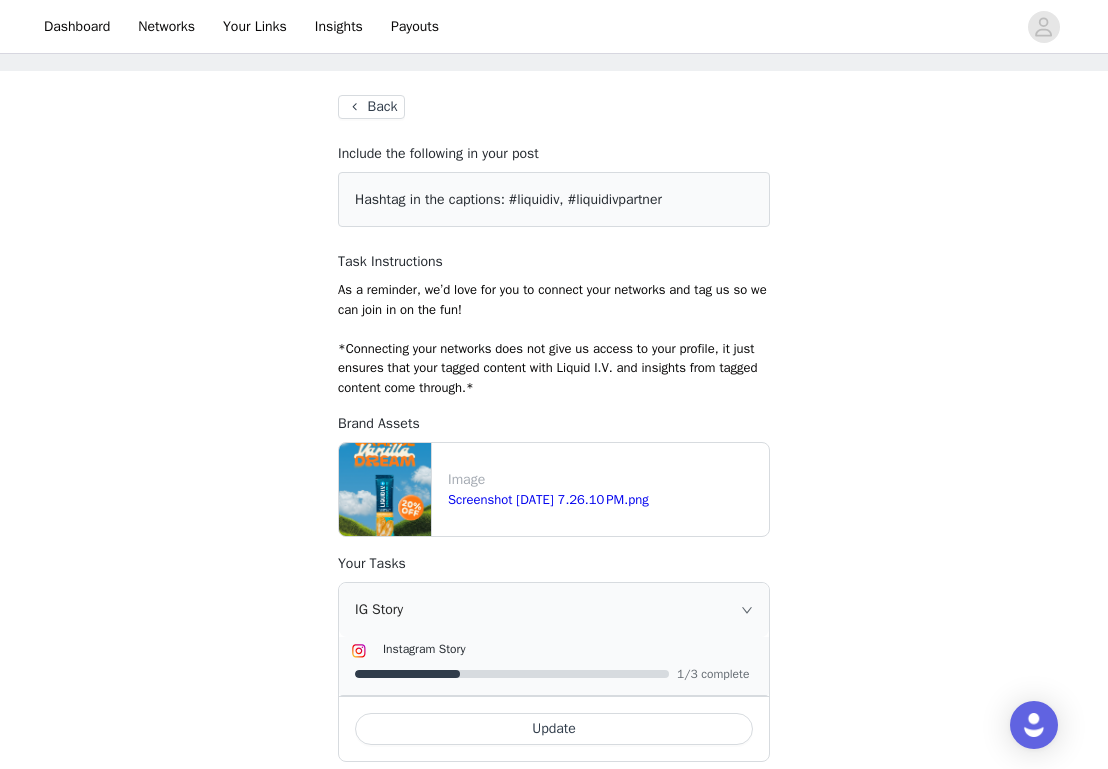 scroll, scrollTop: 116, scrollLeft: 0, axis: vertical 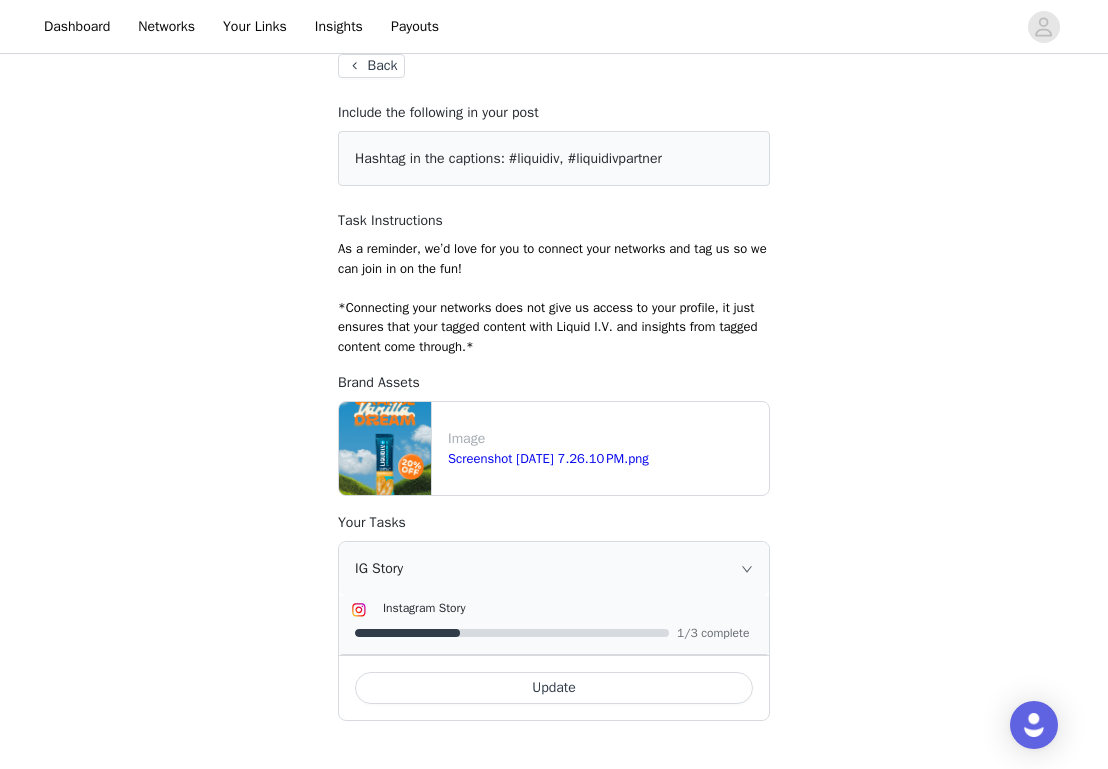 click on "Update" at bounding box center (554, 688) 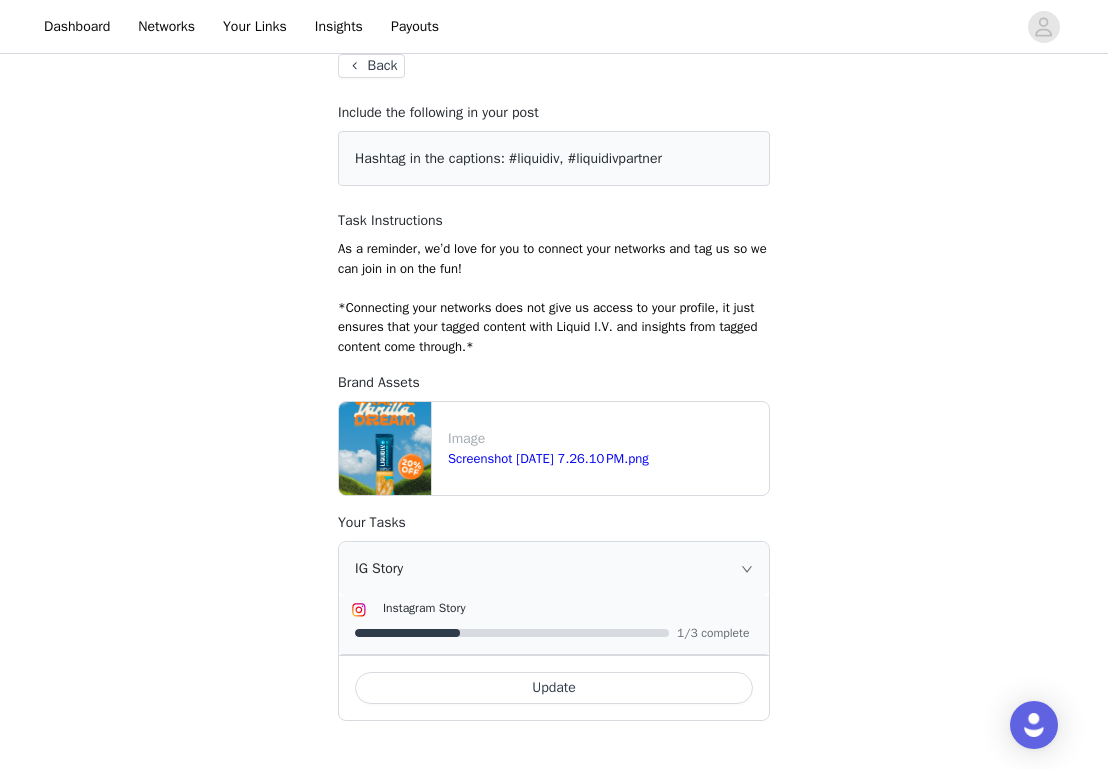 scroll, scrollTop: 0, scrollLeft: 0, axis: both 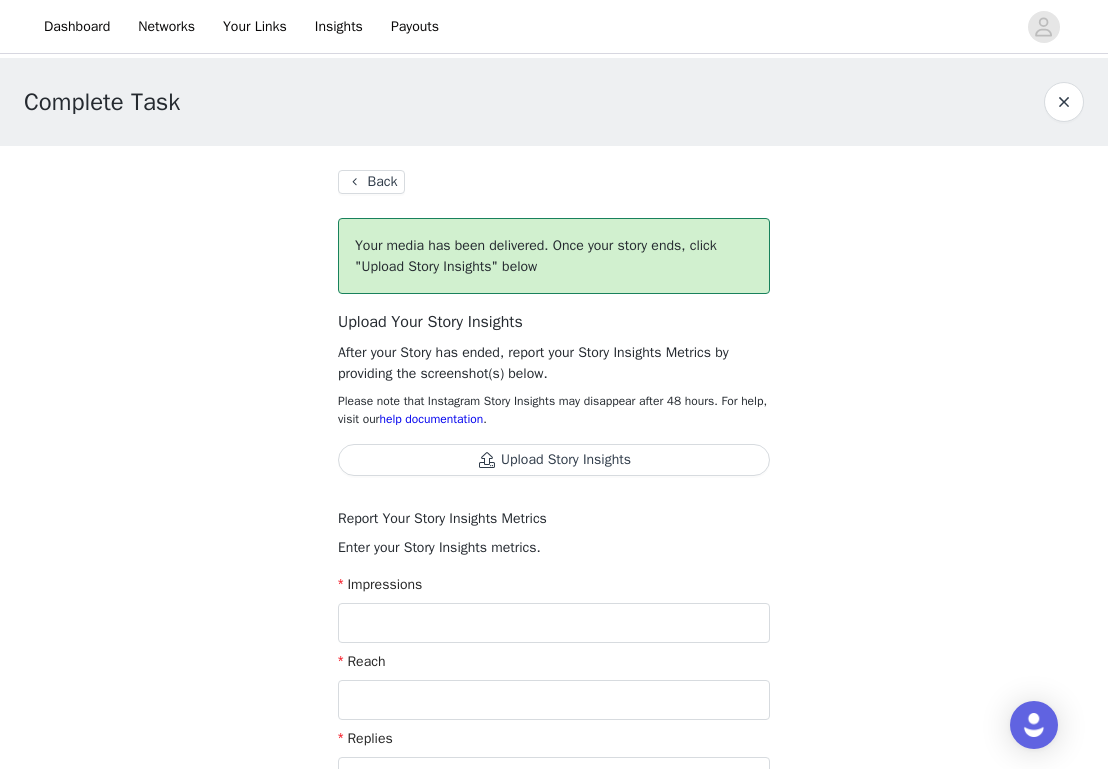 click on "Upload Story Insights" at bounding box center [554, 460] 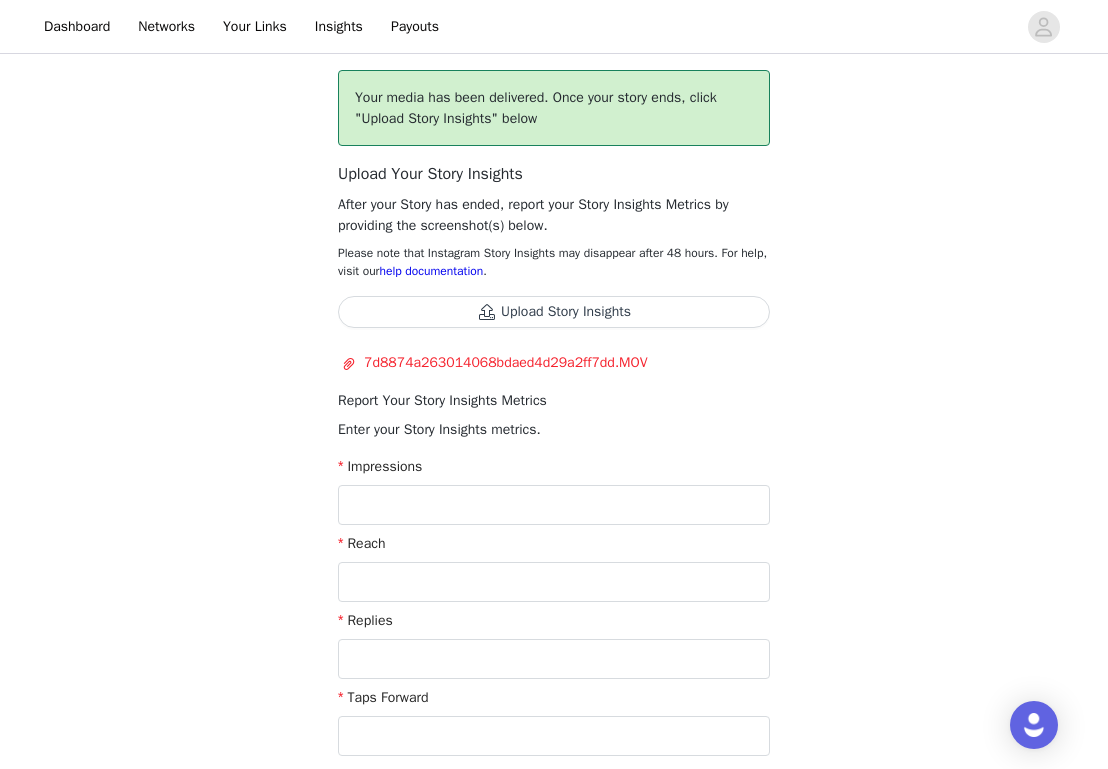 scroll, scrollTop: 154, scrollLeft: 0, axis: vertical 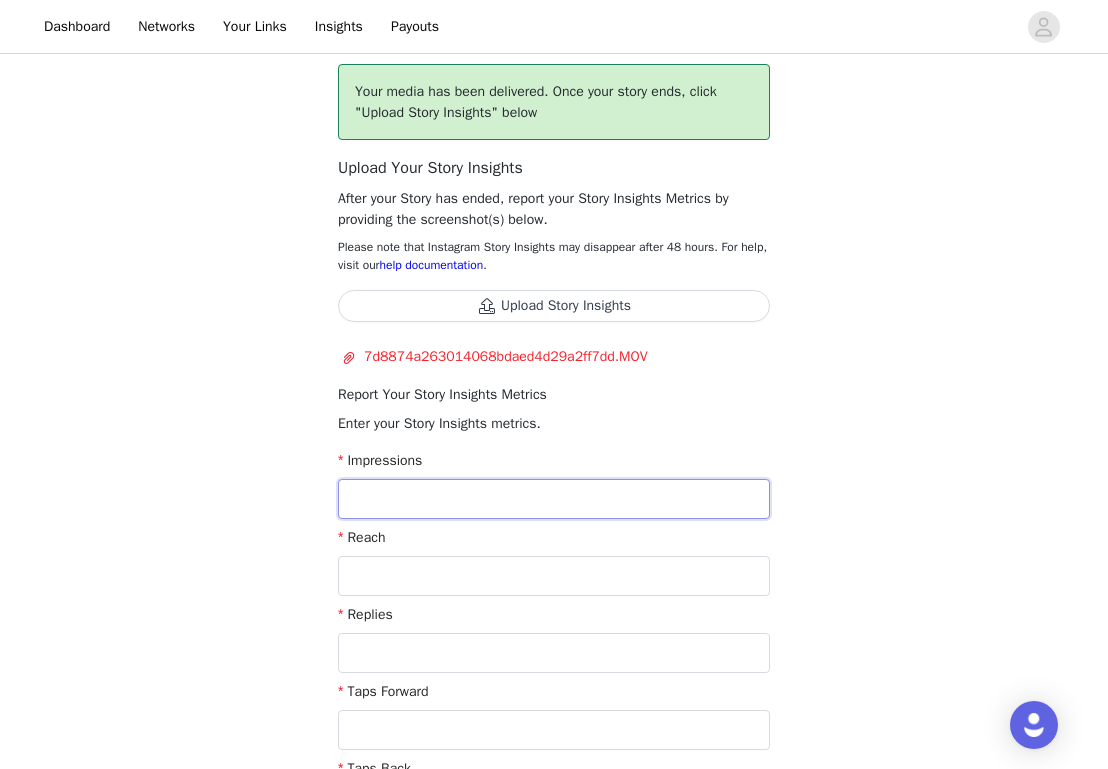 click at bounding box center [554, 499] 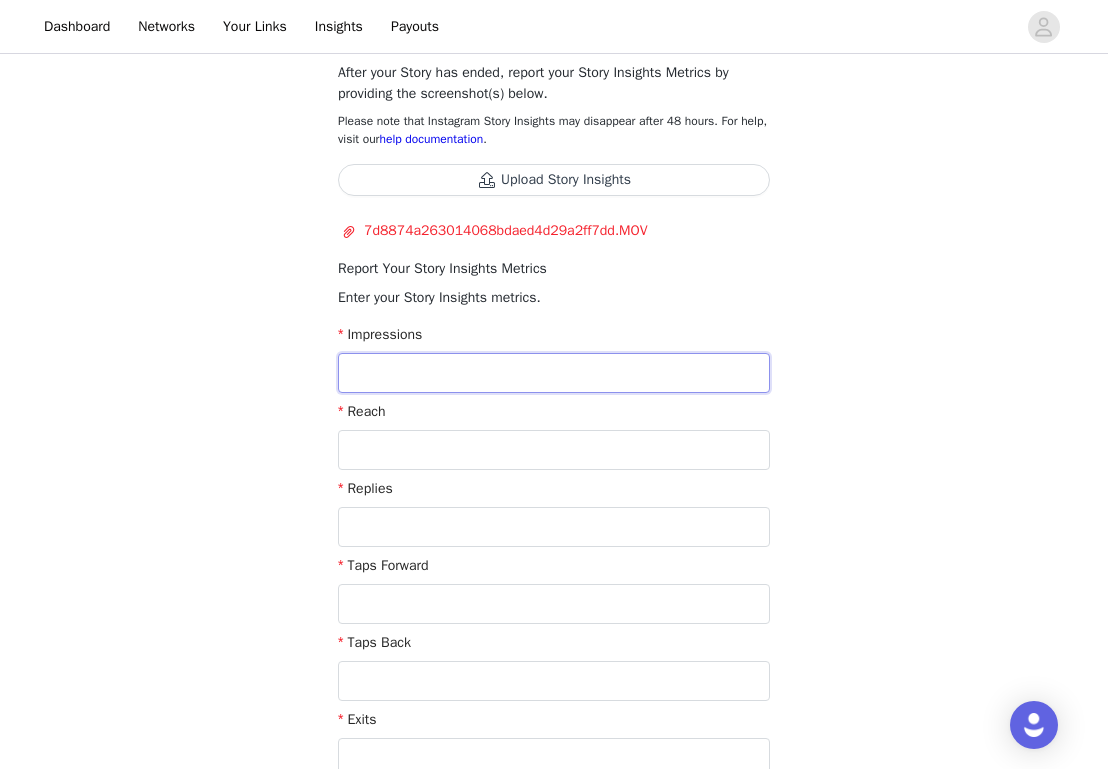 scroll, scrollTop: 282, scrollLeft: 0, axis: vertical 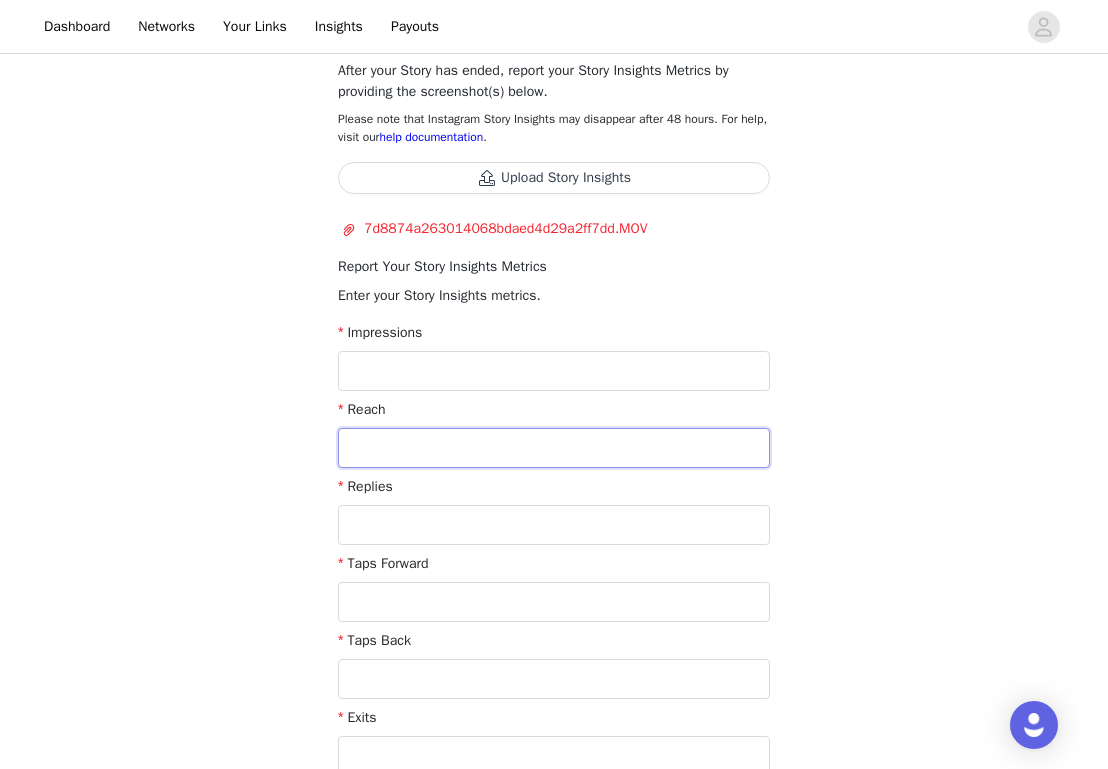 click at bounding box center (554, 448) 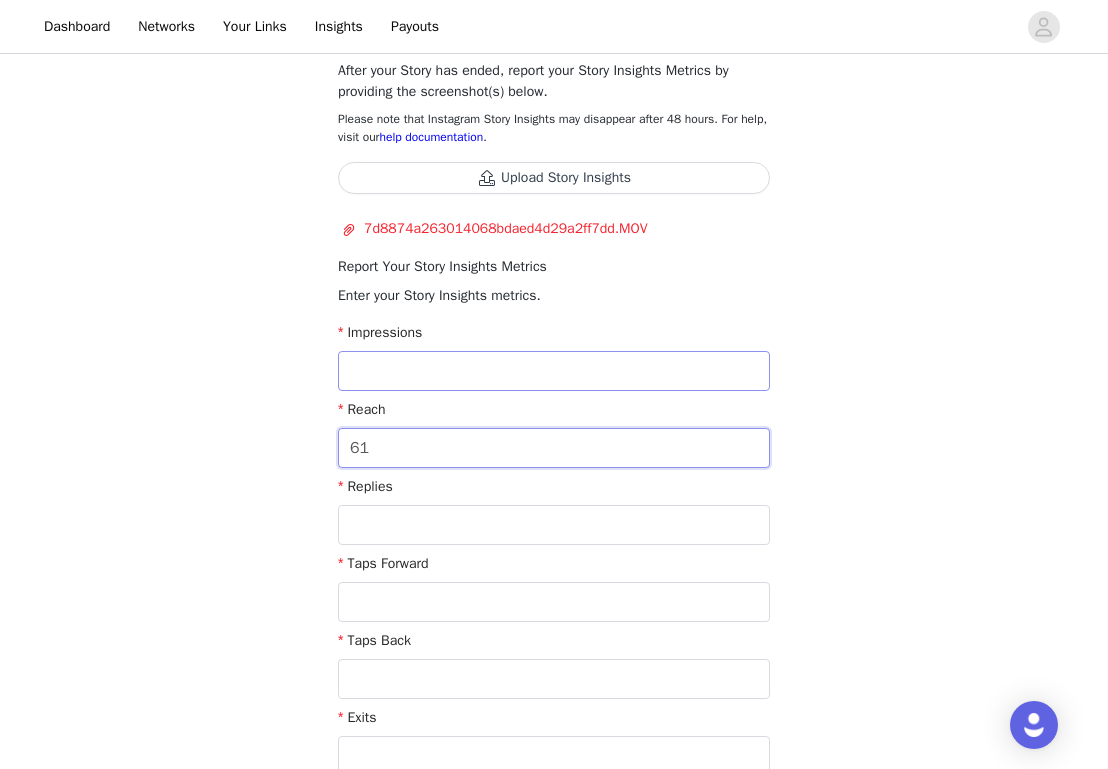 type on "61" 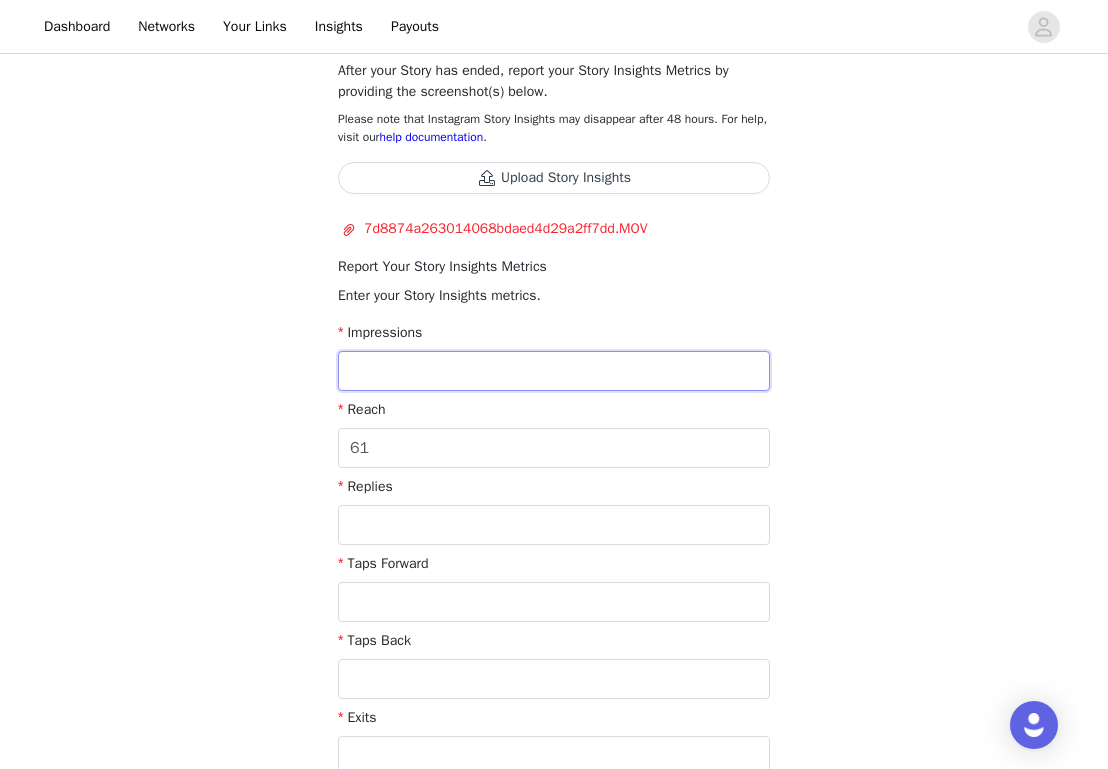 click at bounding box center [554, 371] 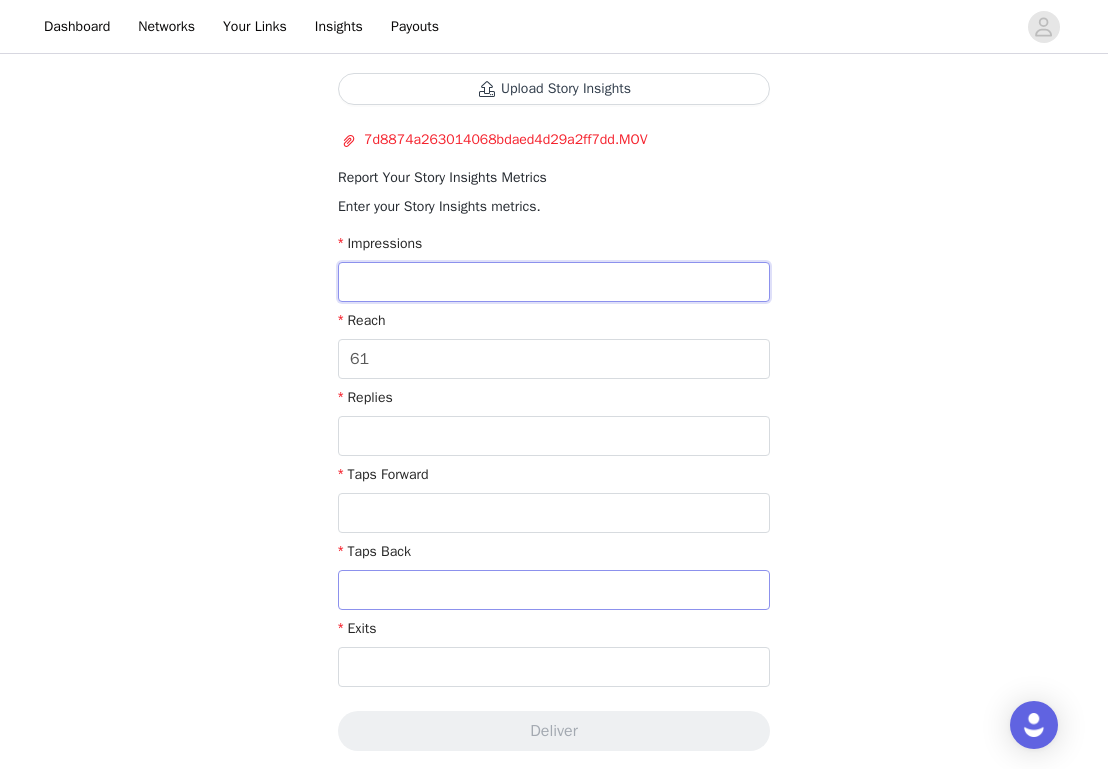 scroll, scrollTop: 377, scrollLeft: 0, axis: vertical 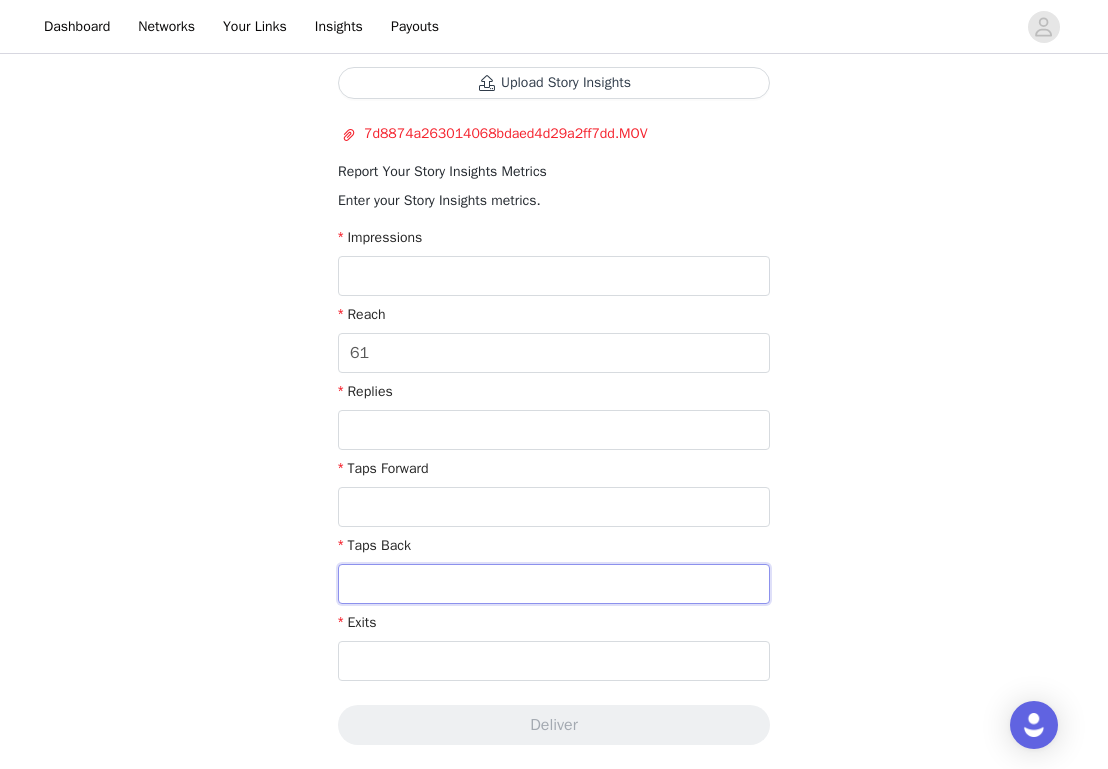 click at bounding box center [554, 584] 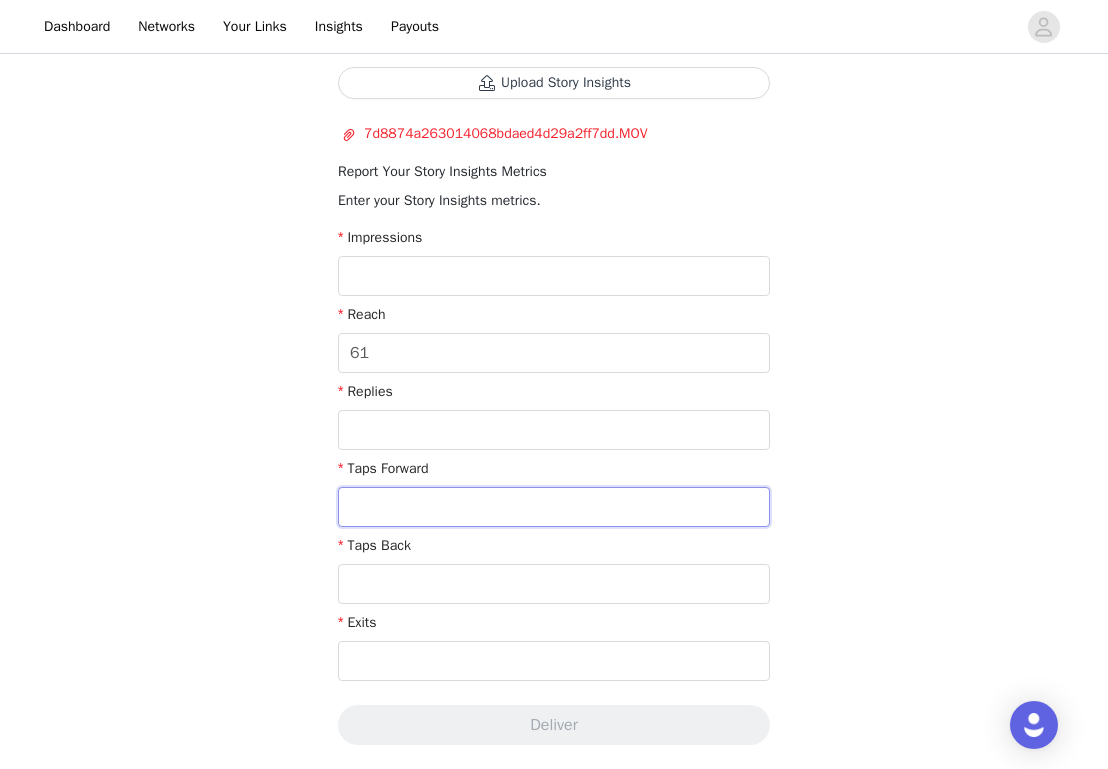 click at bounding box center [554, 507] 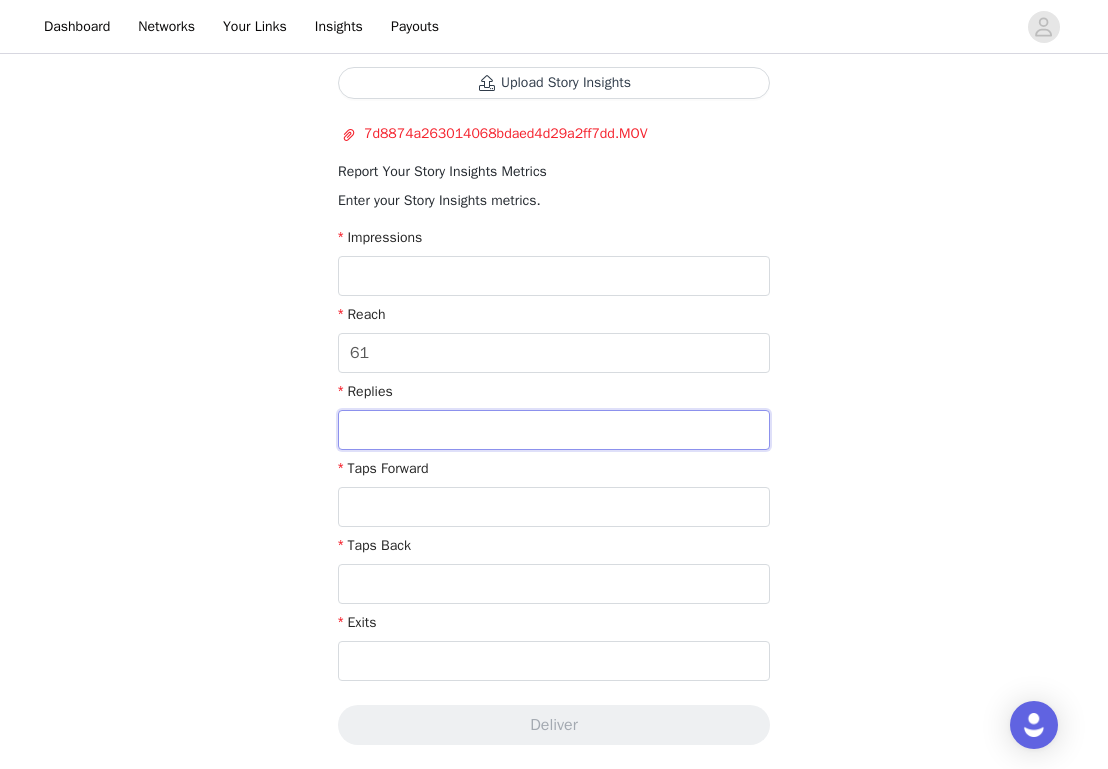 click at bounding box center (554, 430) 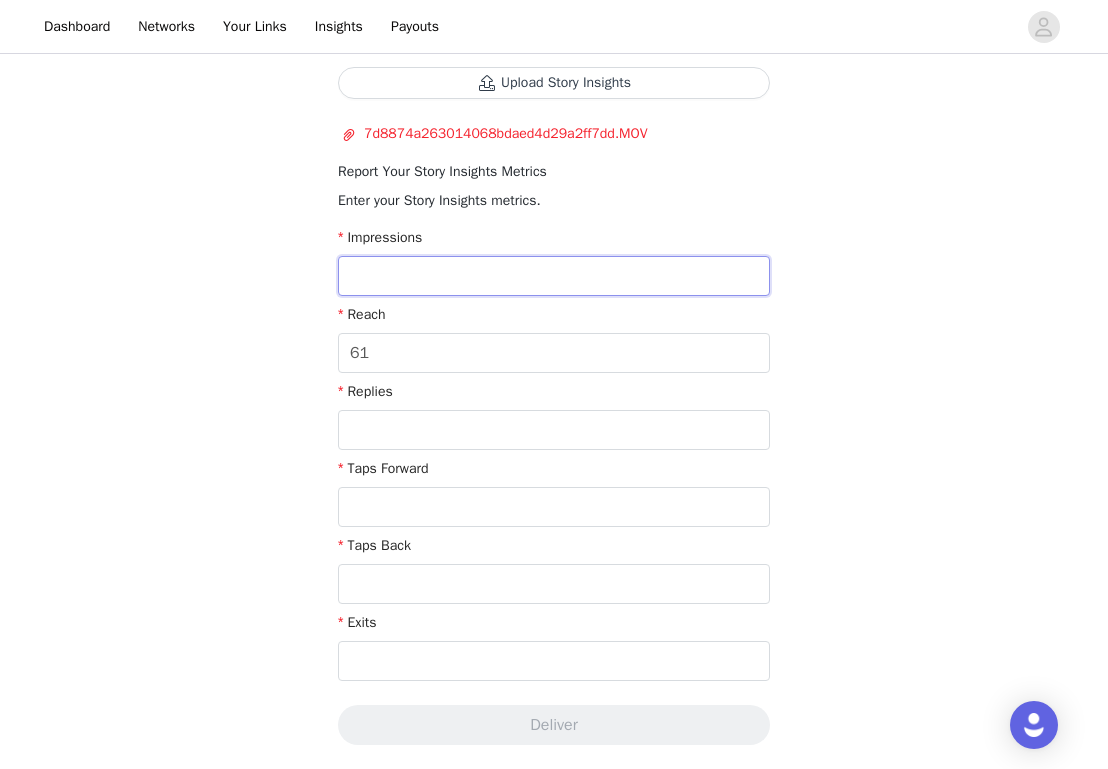 click at bounding box center [554, 276] 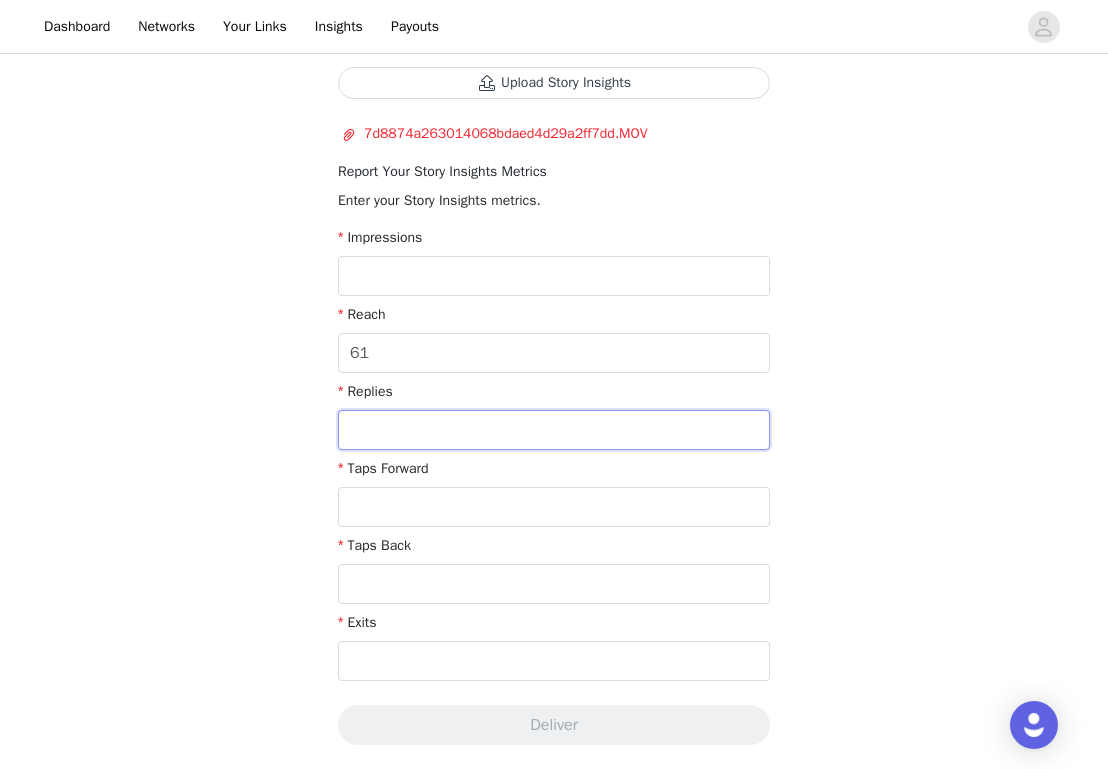 click at bounding box center (554, 430) 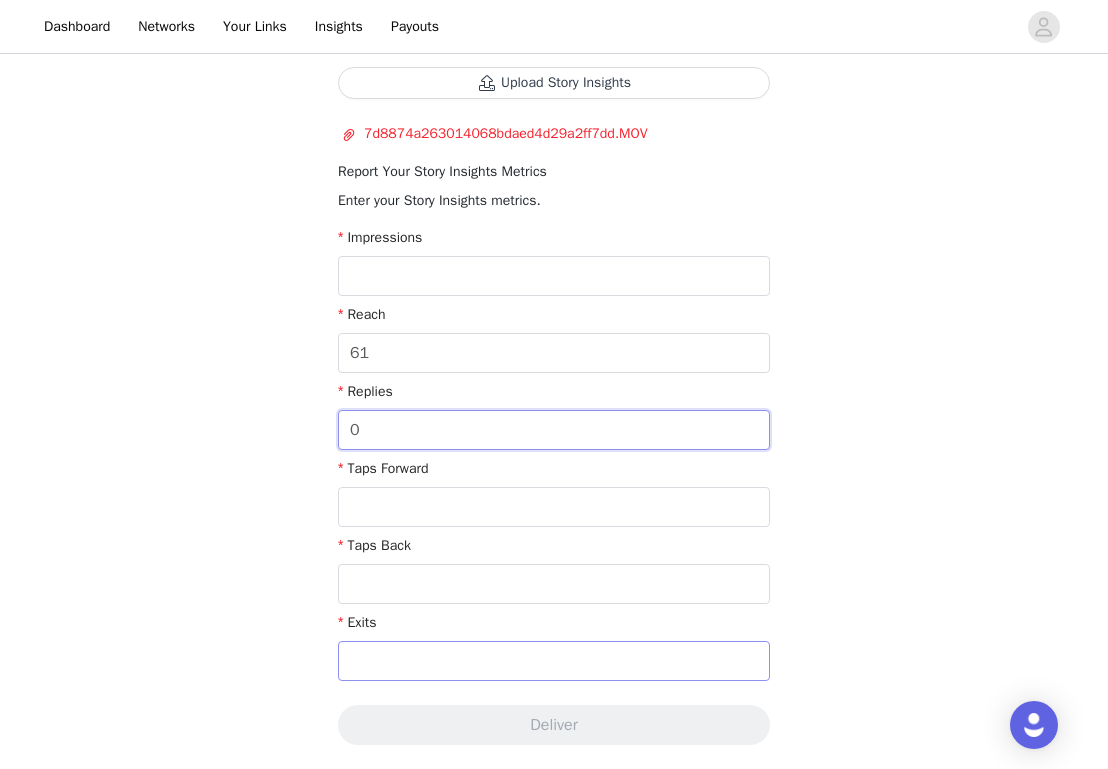 type on "0" 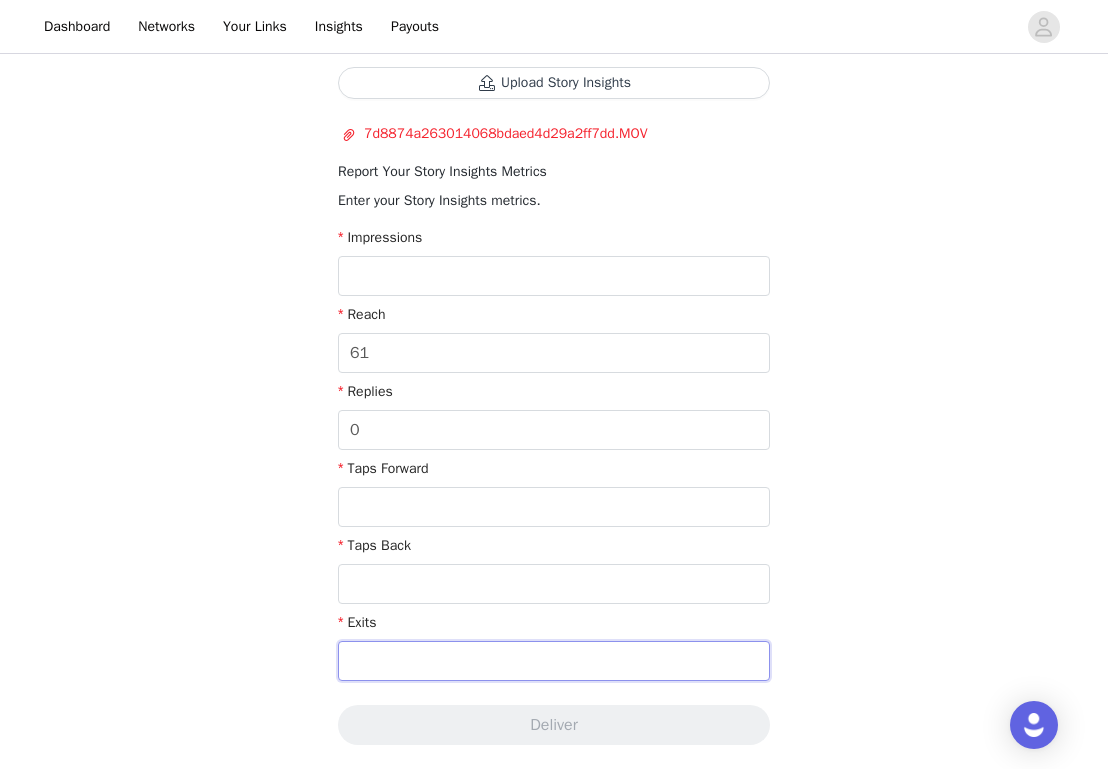 click at bounding box center [554, 661] 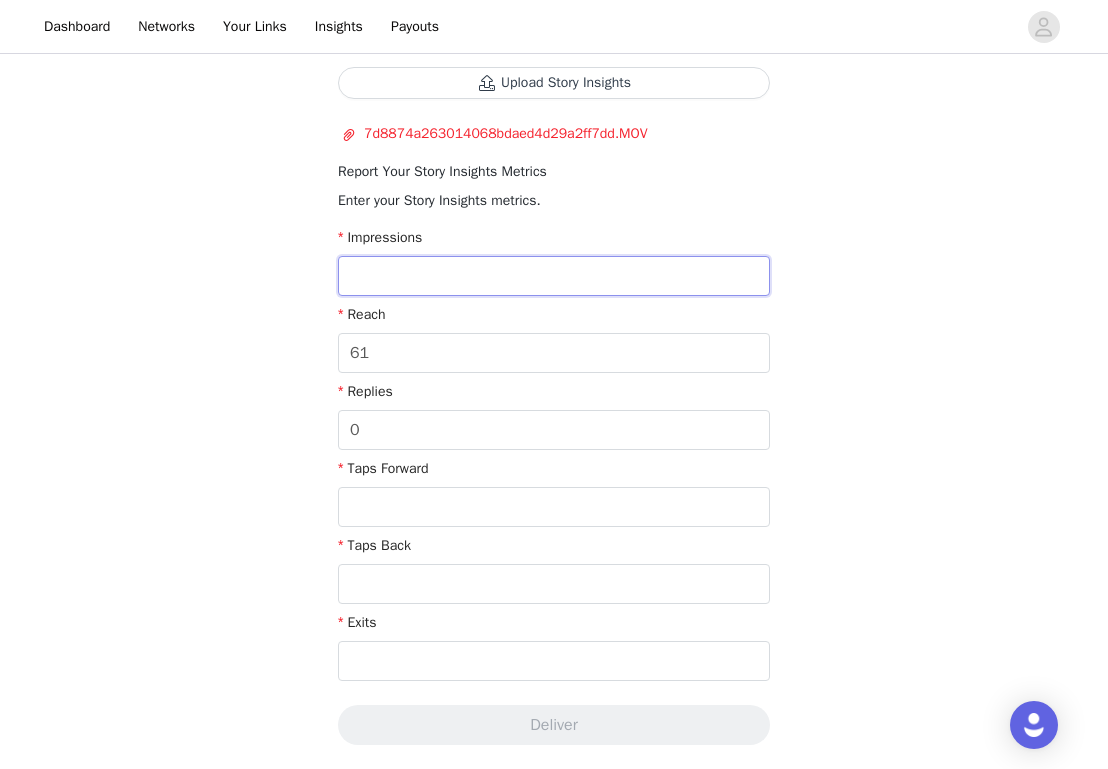 click at bounding box center (554, 276) 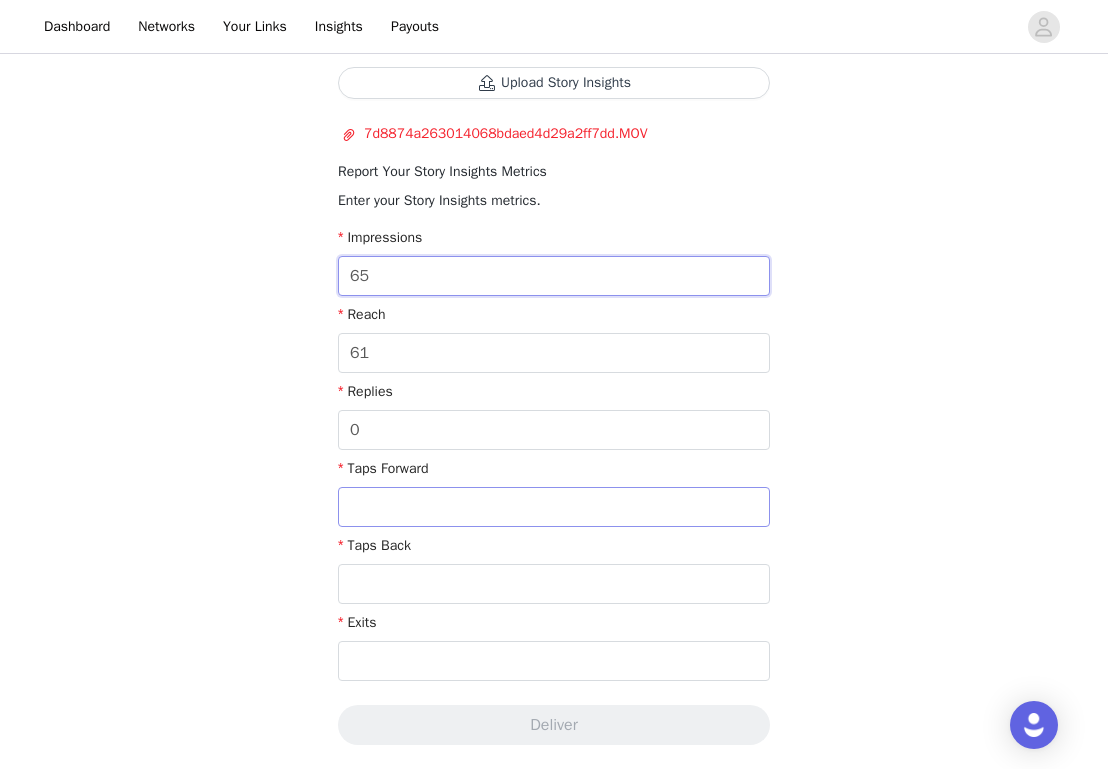 type on "65" 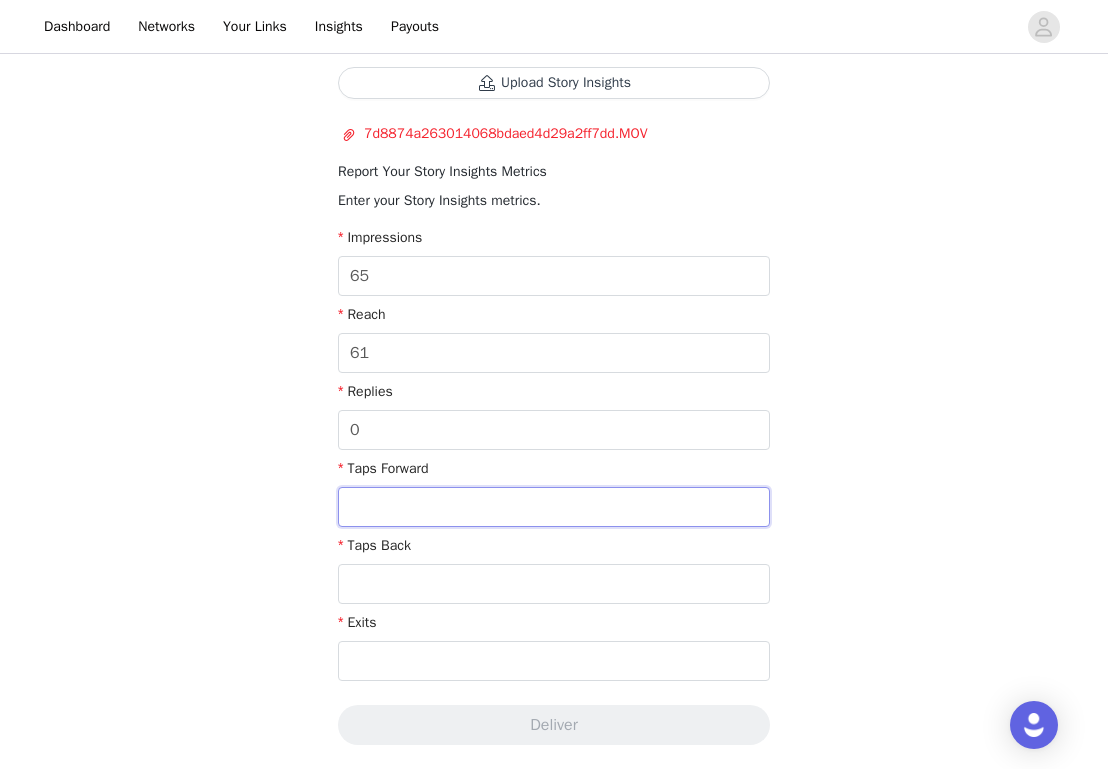 click at bounding box center (554, 507) 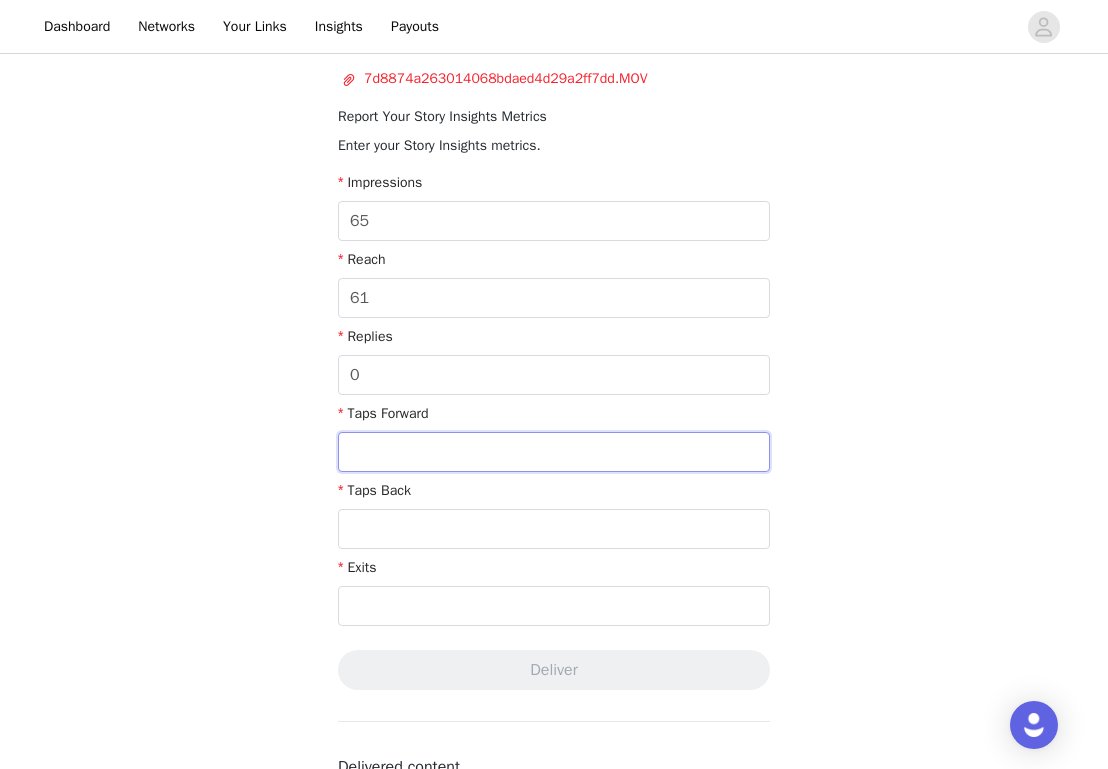scroll, scrollTop: 423, scrollLeft: 0, axis: vertical 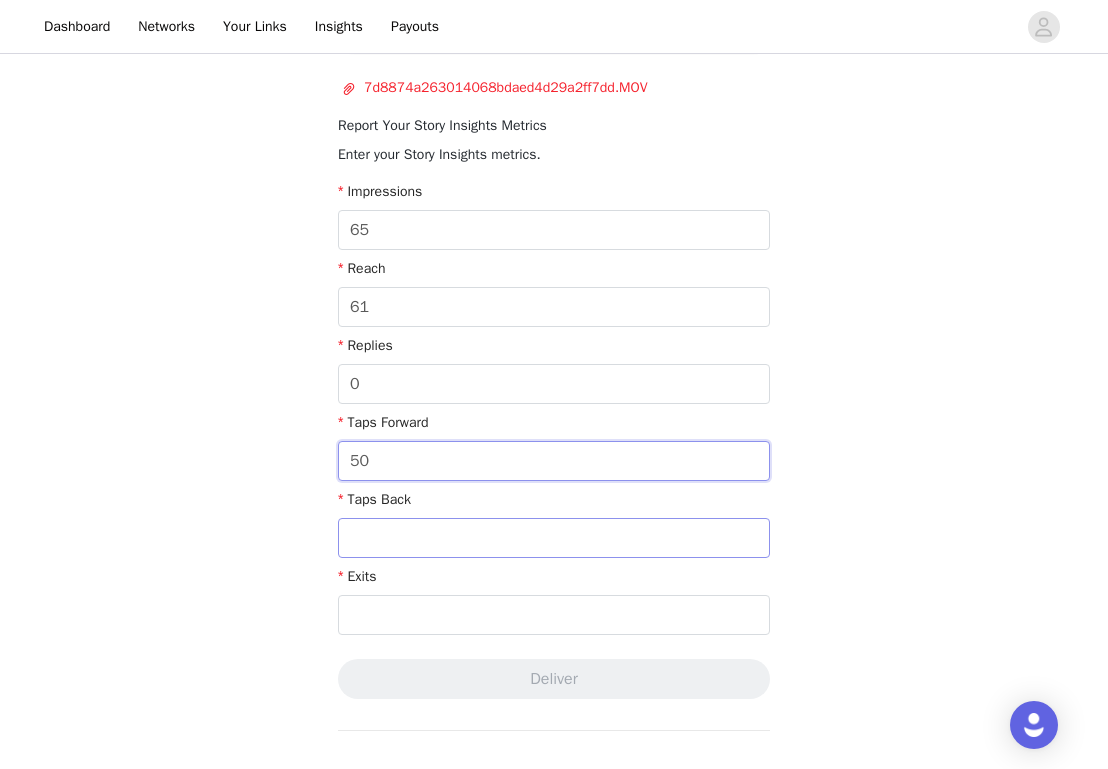 type on "50" 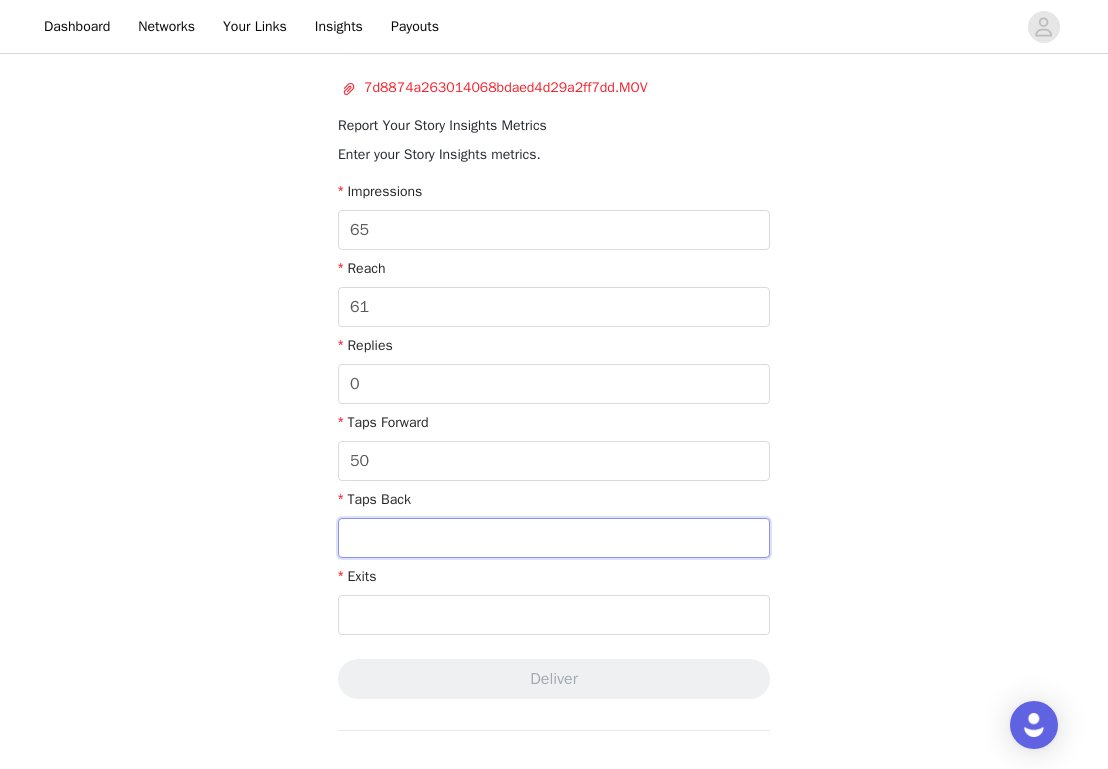 click at bounding box center [554, 538] 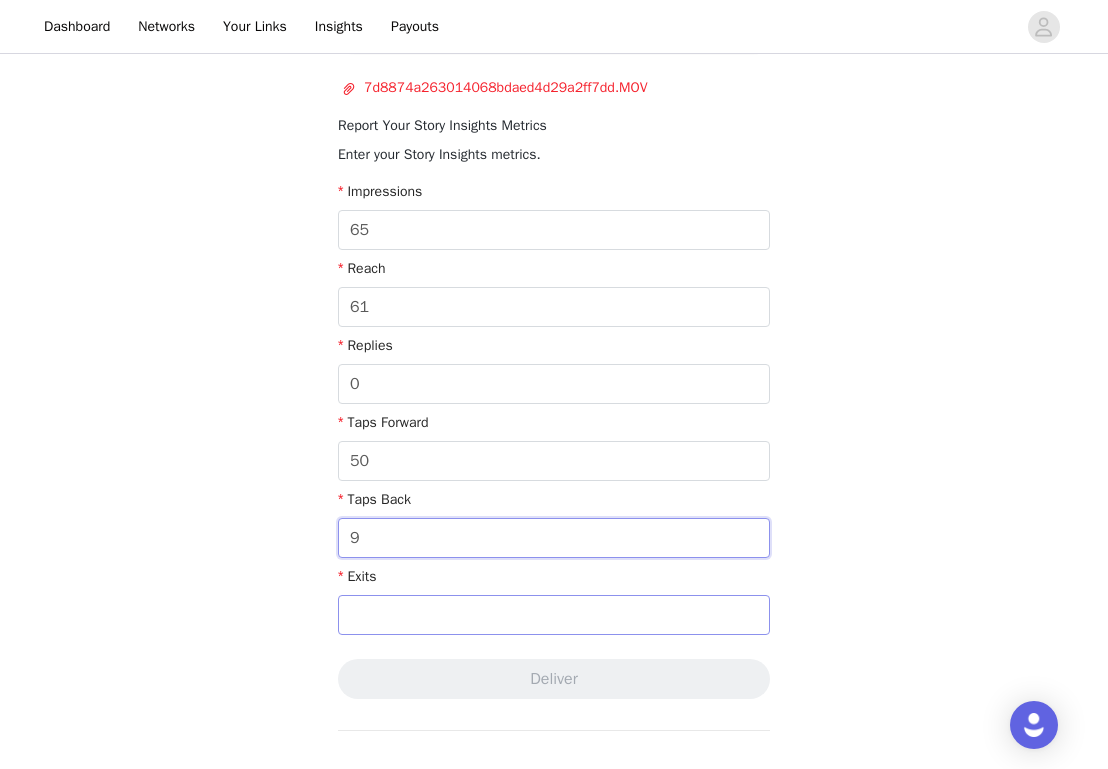 type on "9" 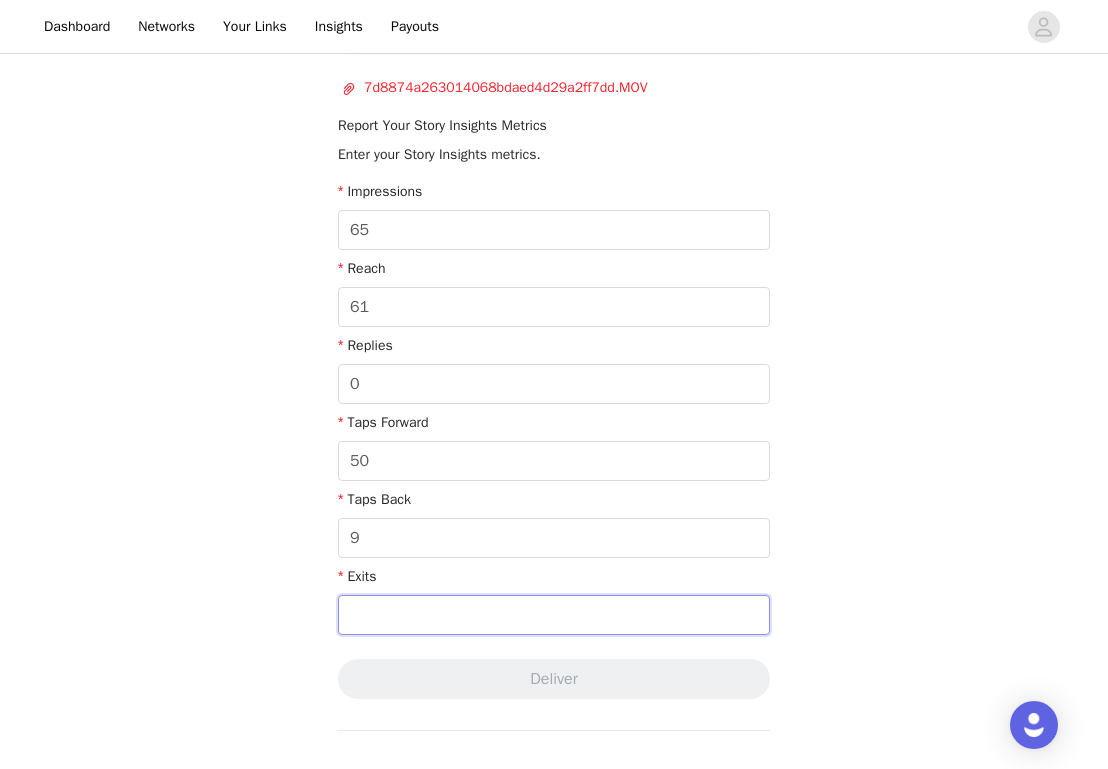 click at bounding box center (554, 615) 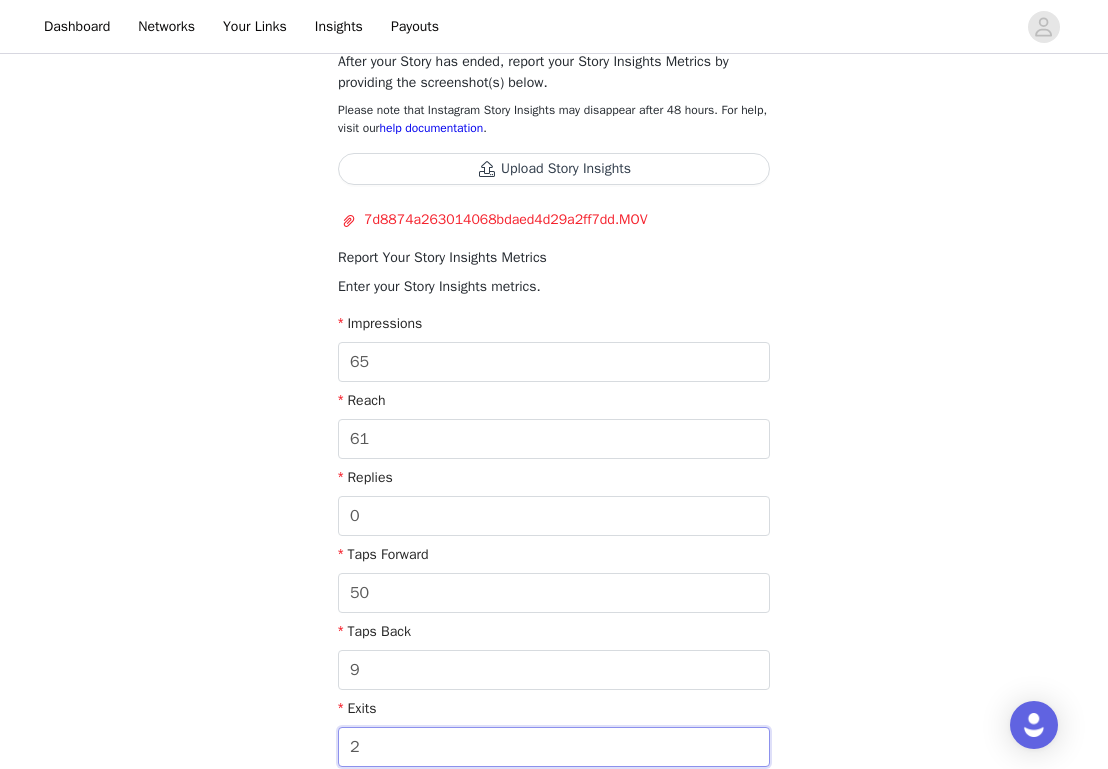 scroll, scrollTop: 293, scrollLeft: 0, axis: vertical 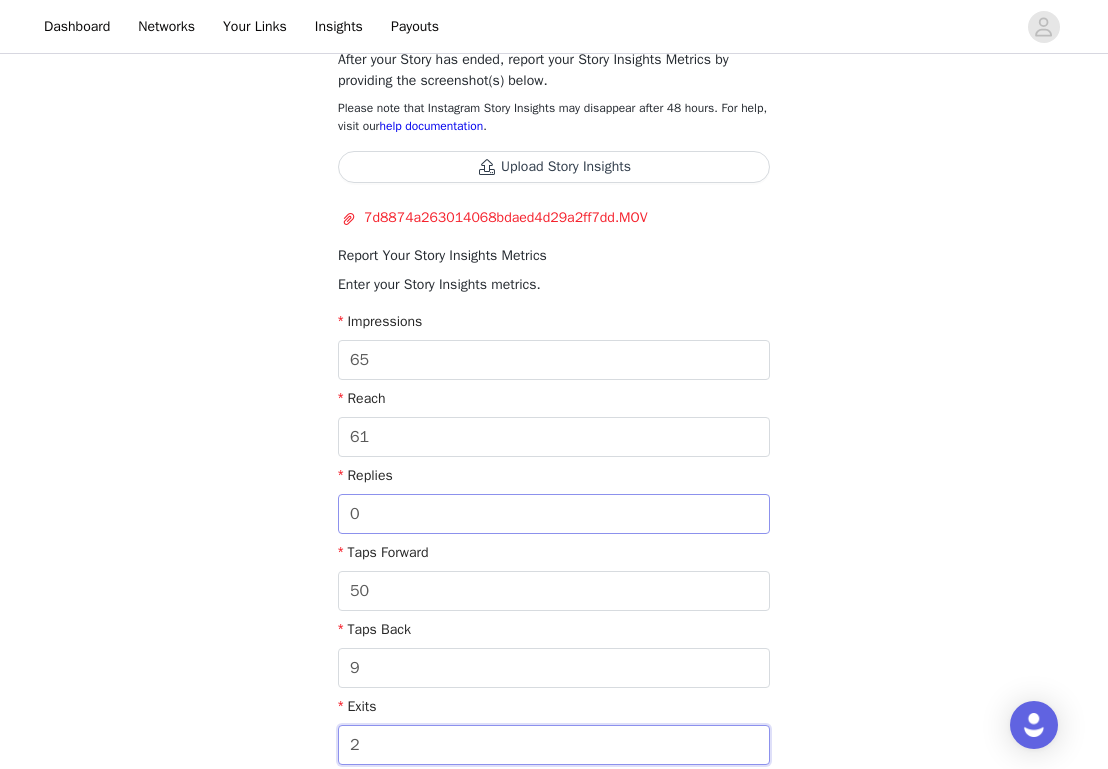 type on "2" 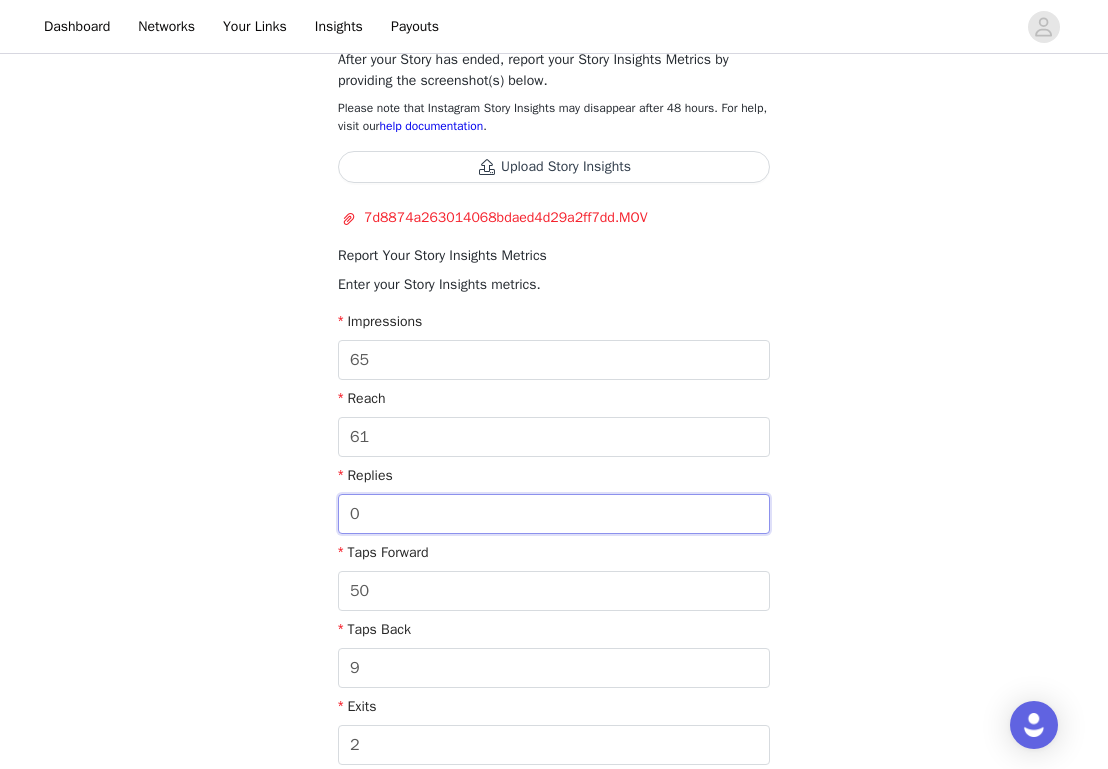 click on "0" at bounding box center [554, 514] 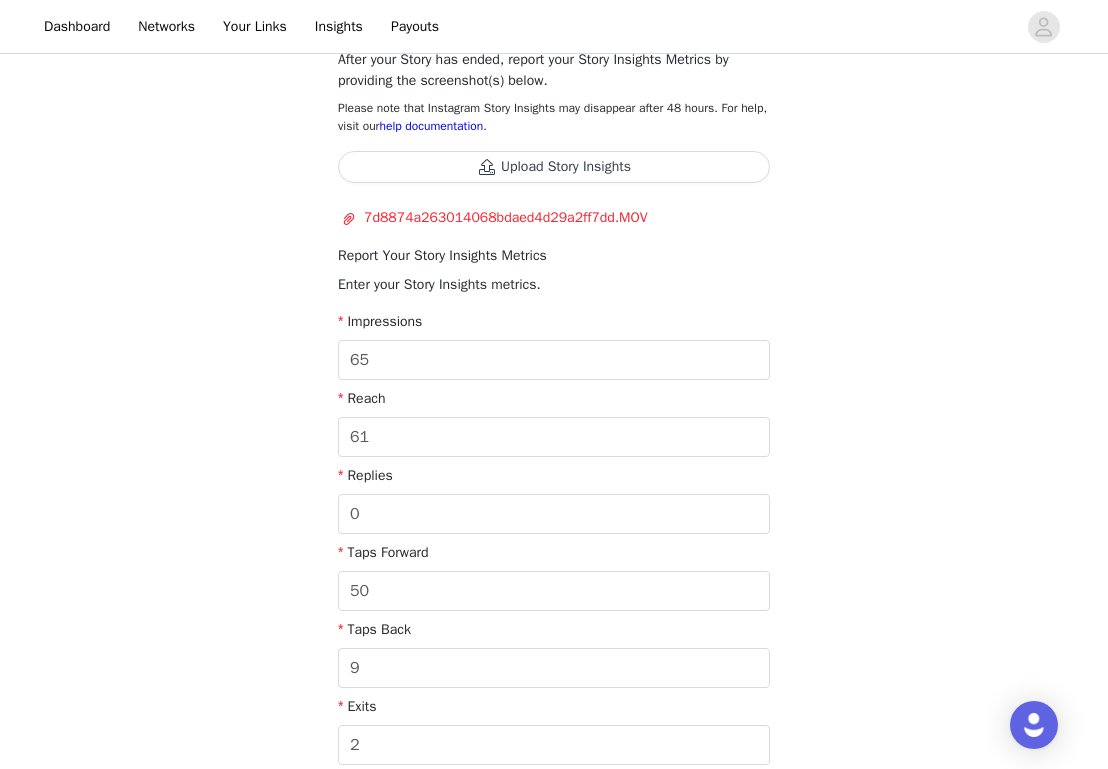 click on "Taps Forward 50" at bounding box center [554, 580] 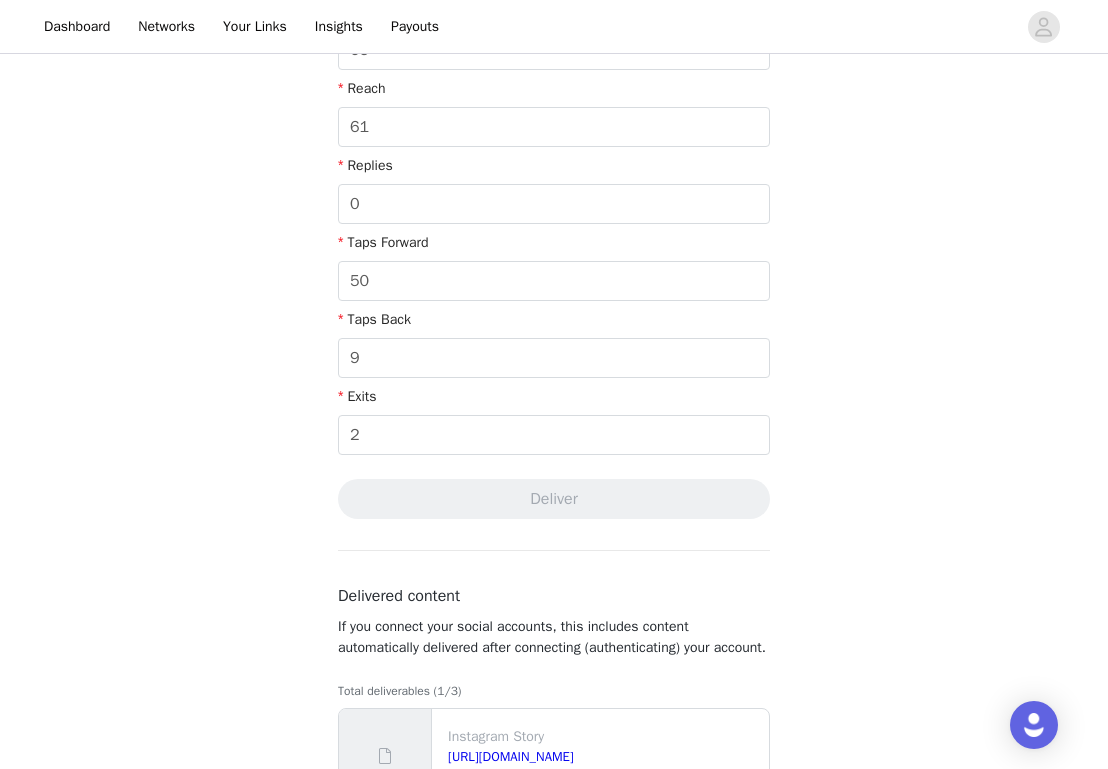scroll, scrollTop: 746, scrollLeft: 0, axis: vertical 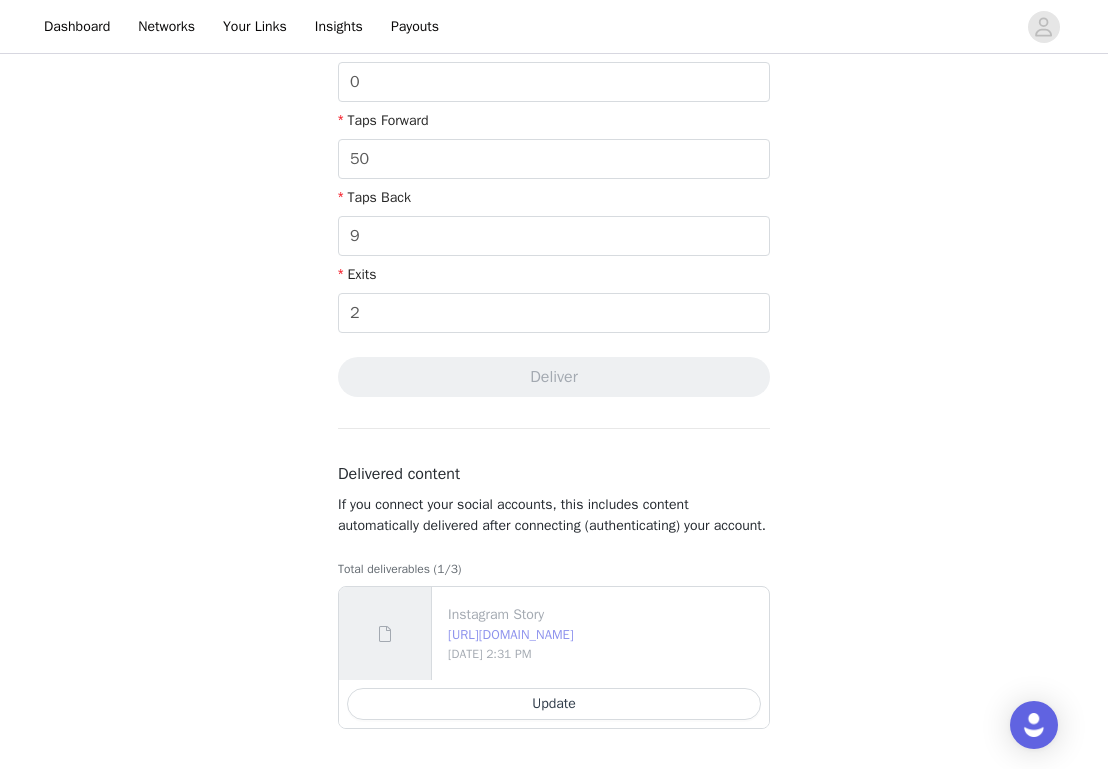 click on "[URL][DOMAIN_NAME]" at bounding box center (511, 634) 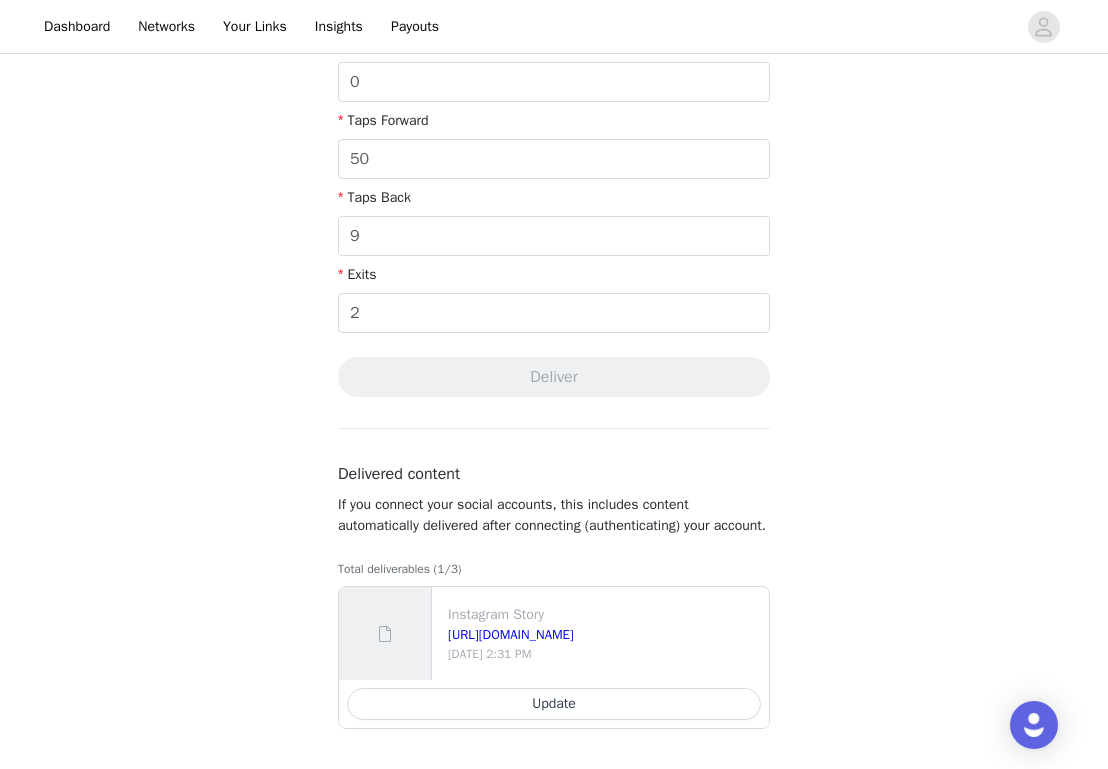 click on "Update" at bounding box center [554, 704] 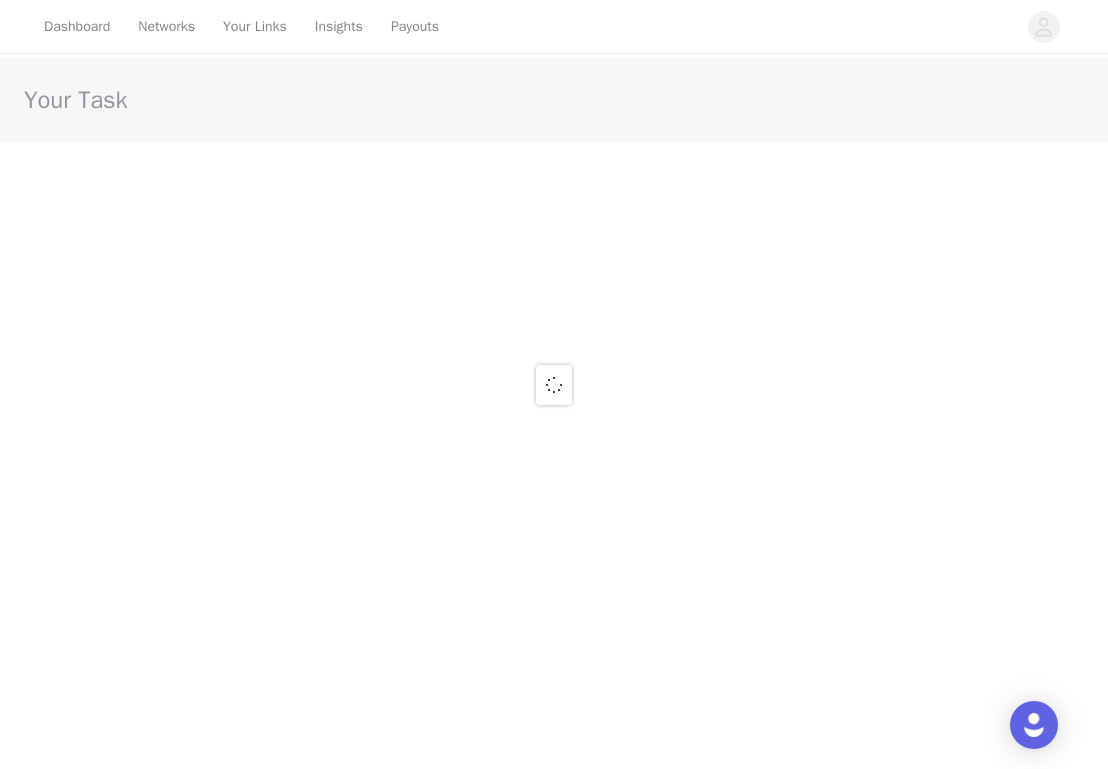 scroll, scrollTop: 0, scrollLeft: 0, axis: both 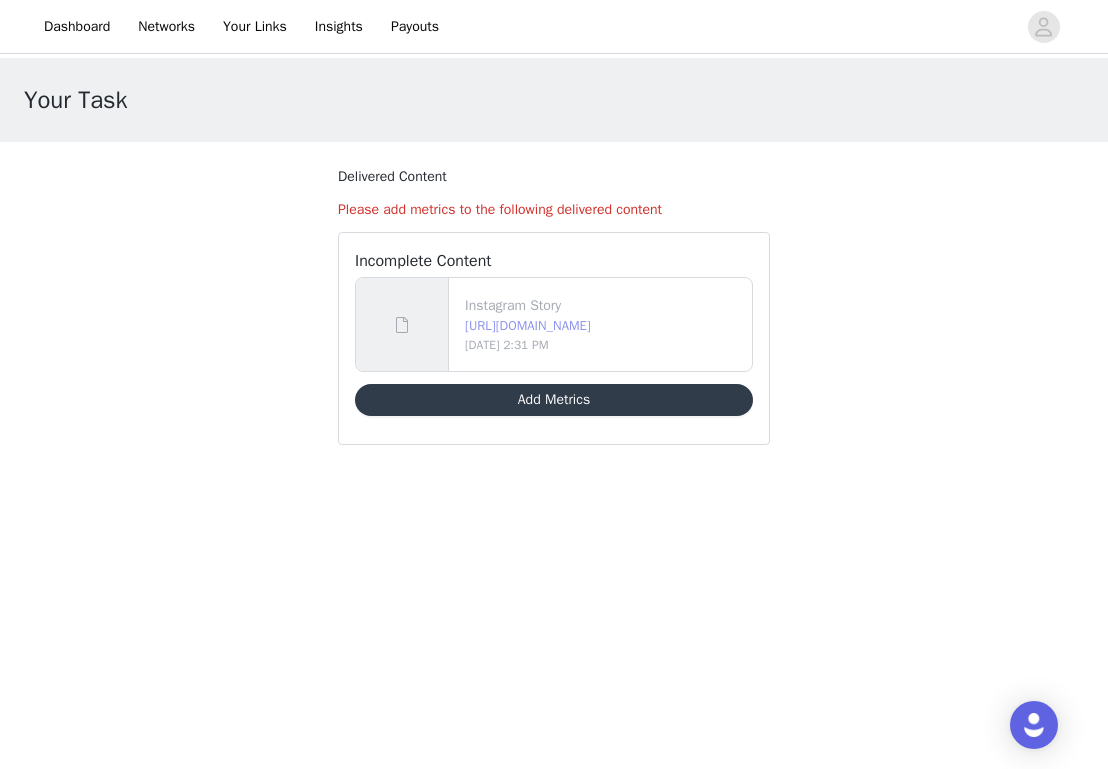click on "[URL][DOMAIN_NAME]" at bounding box center [528, 325] 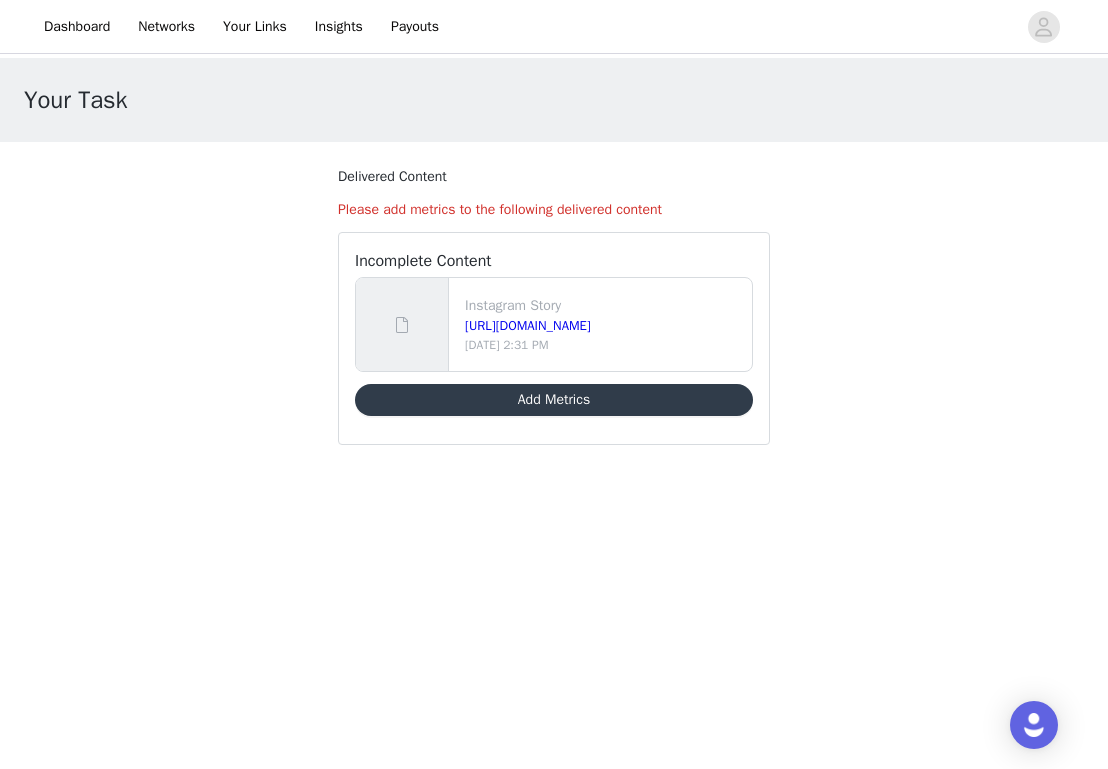 click on "Add Metrics" at bounding box center [554, 400] 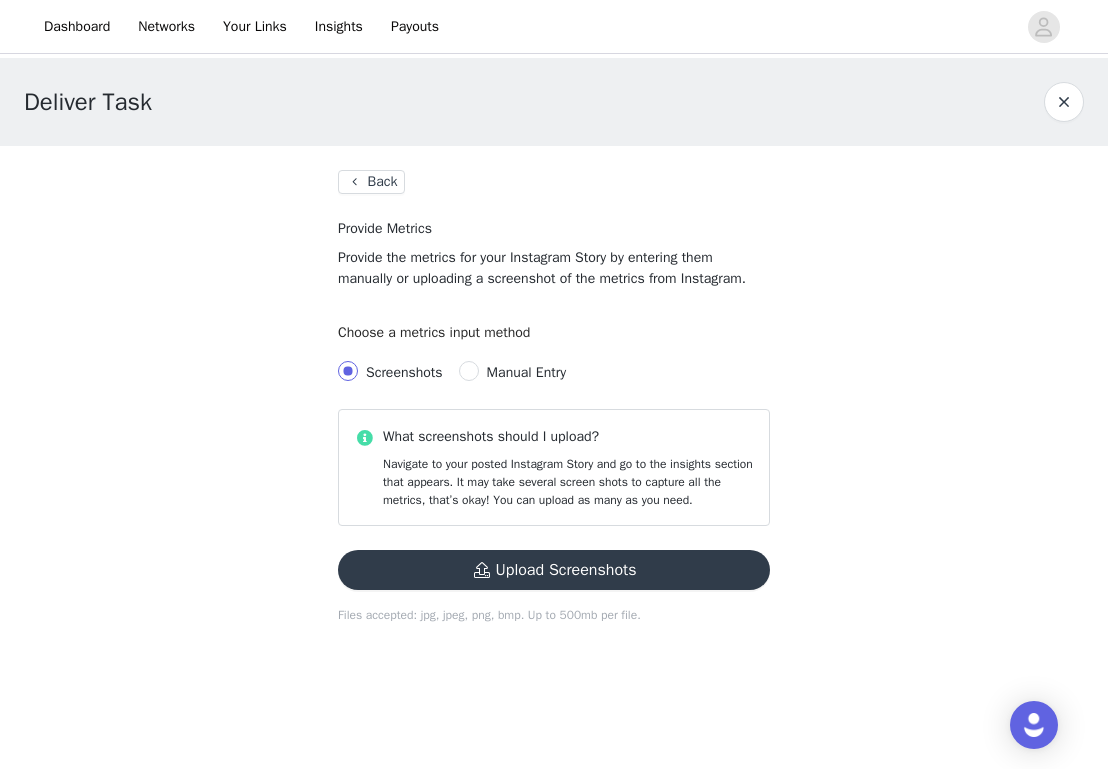 click on "Back" at bounding box center (371, 182) 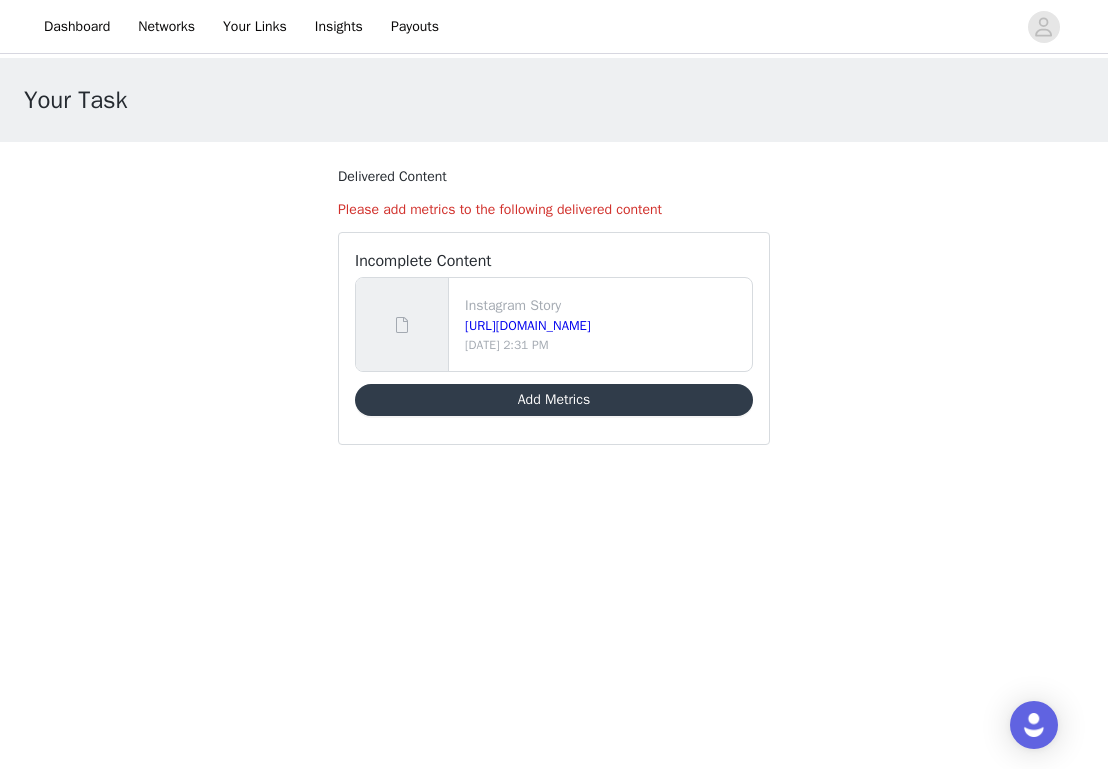 click on "Please add metrics to the following delivered content" at bounding box center (554, 209) 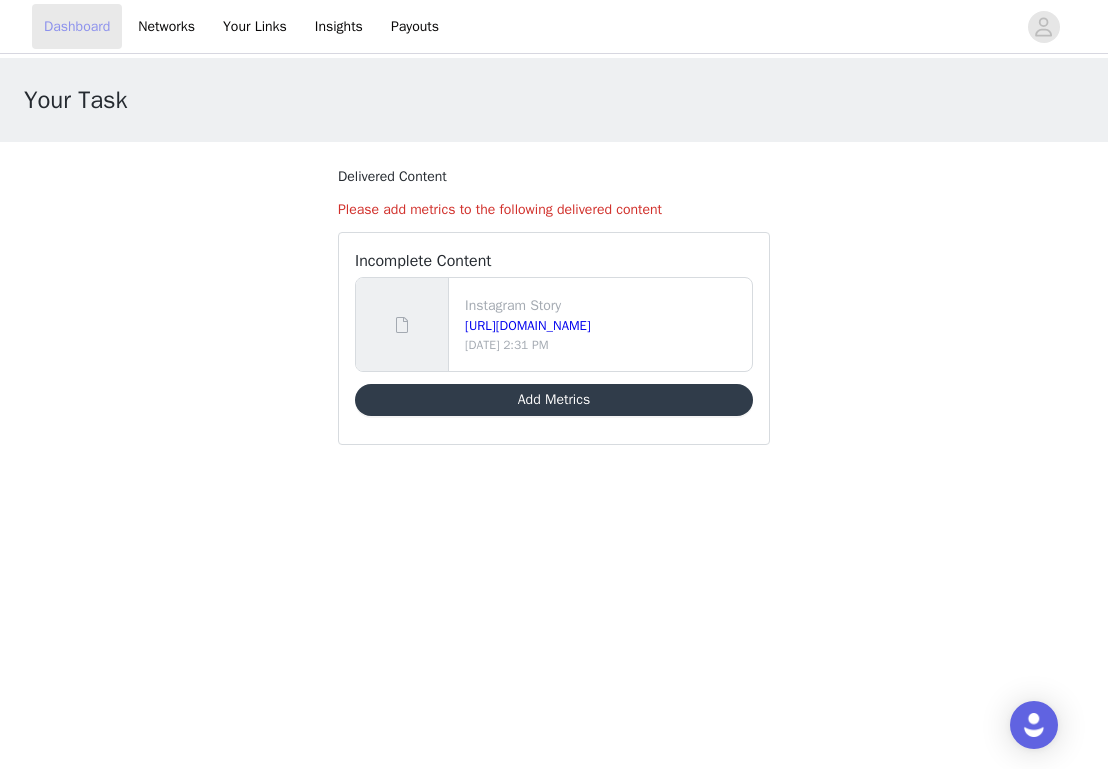 click on "Dashboard" at bounding box center [77, 26] 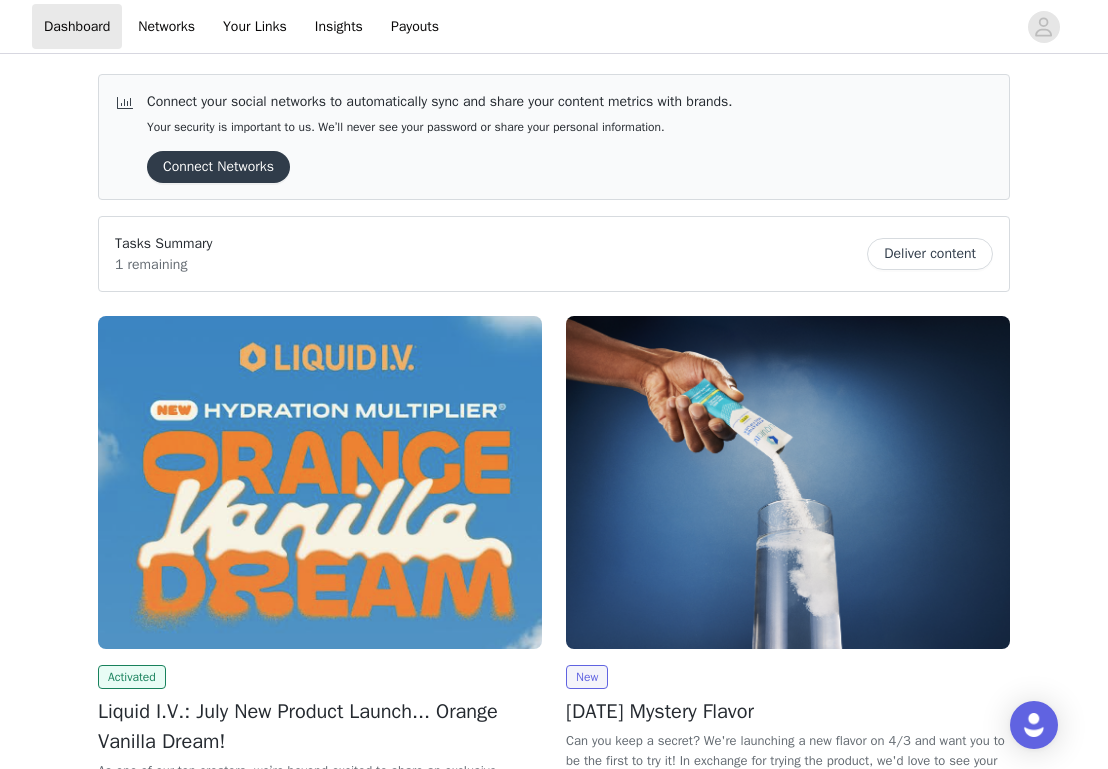 click at bounding box center (320, 482) 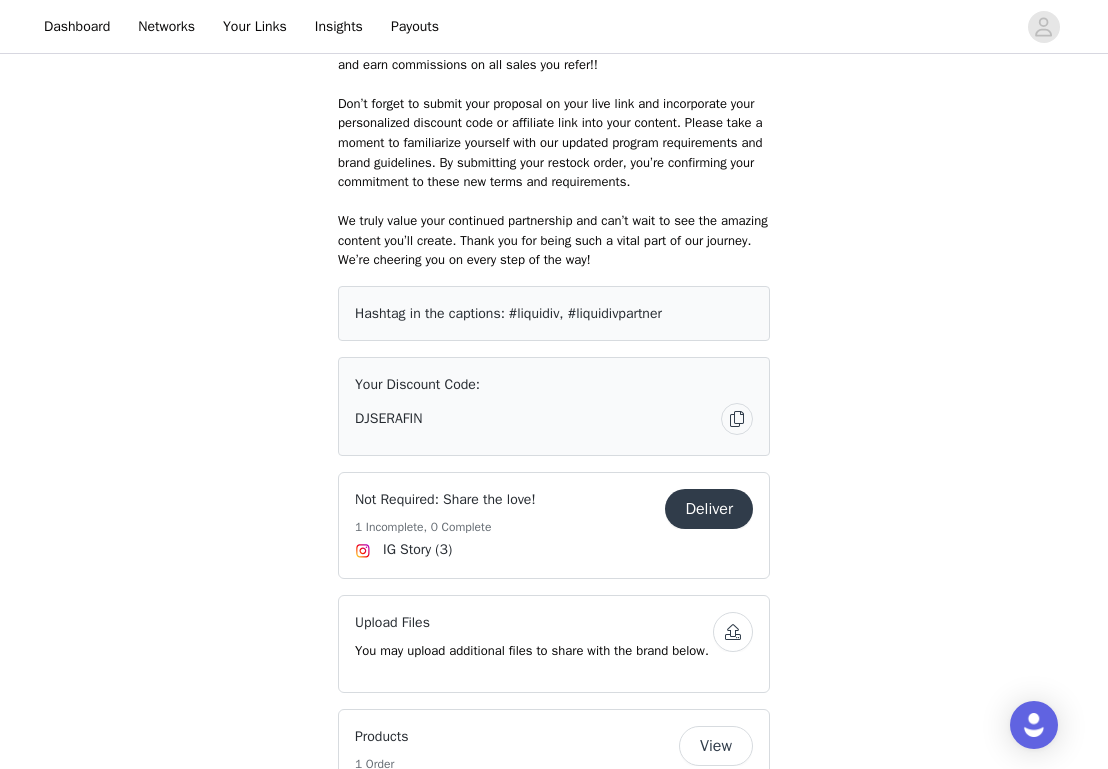 scroll, scrollTop: 909, scrollLeft: 0, axis: vertical 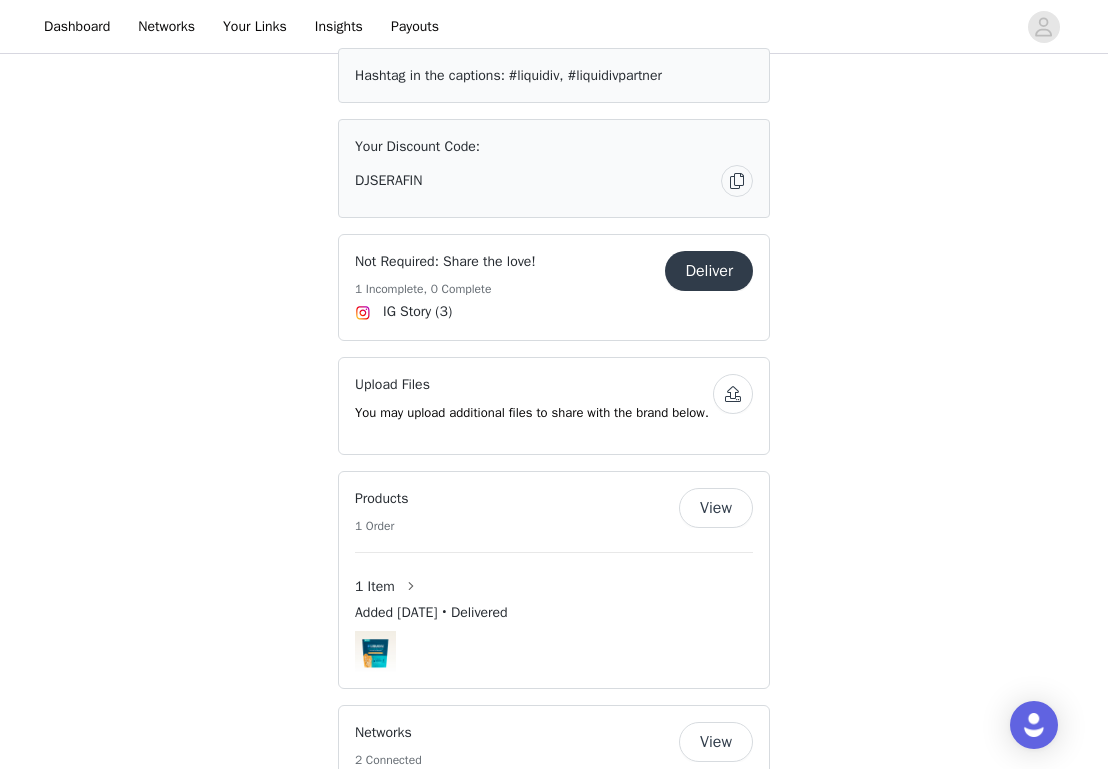 click on "Deliver" at bounding box center [709, 271] 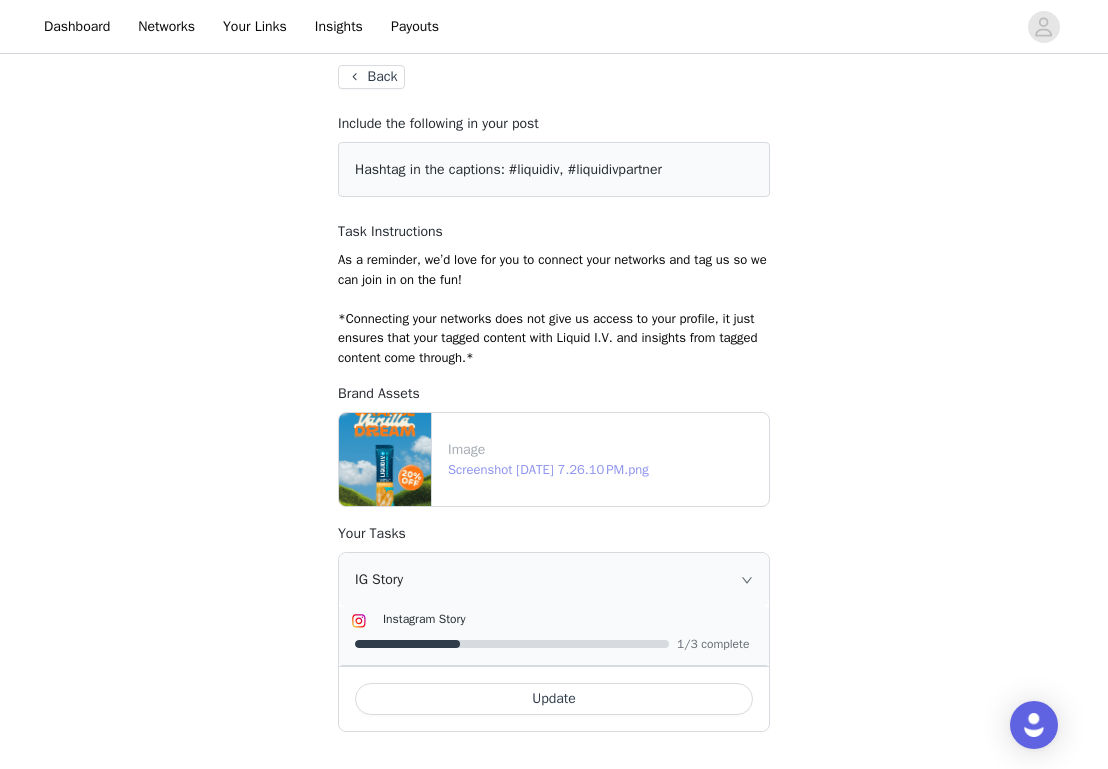 scroll, scrollTop: 116, scrollLeft: 0, axis: vertical 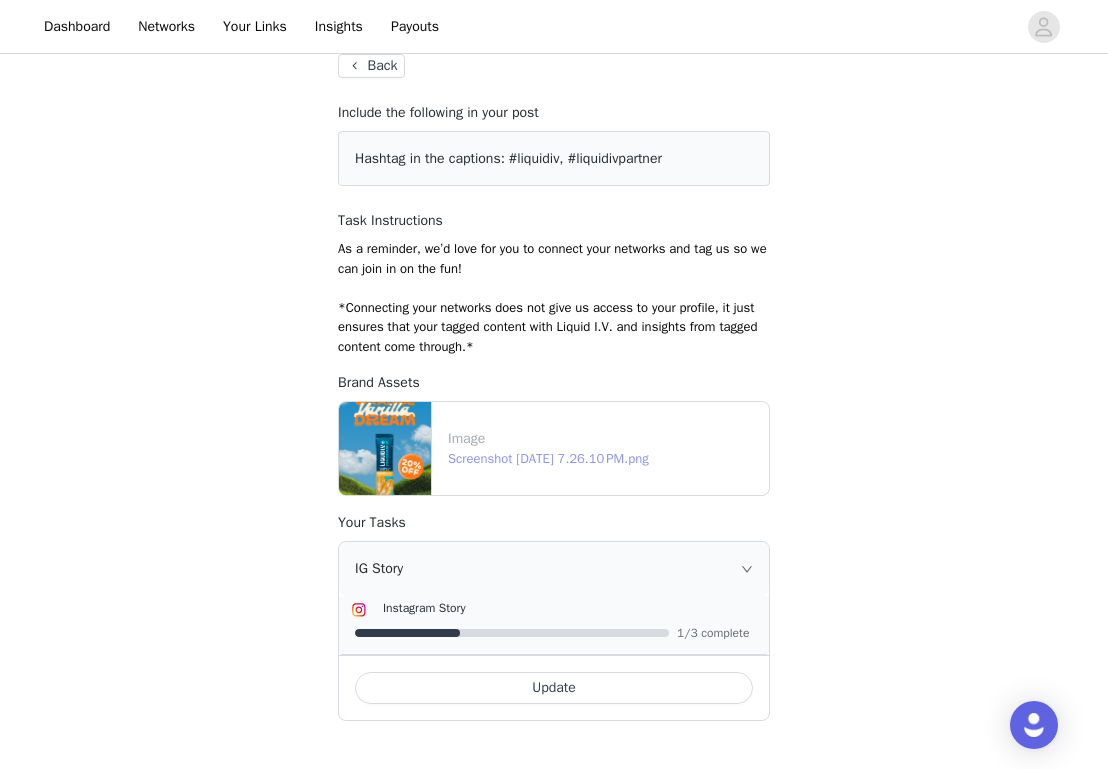 click on "Screenshot [DATE] 7.26.10 PM.png" at bounding box center (548, 458) 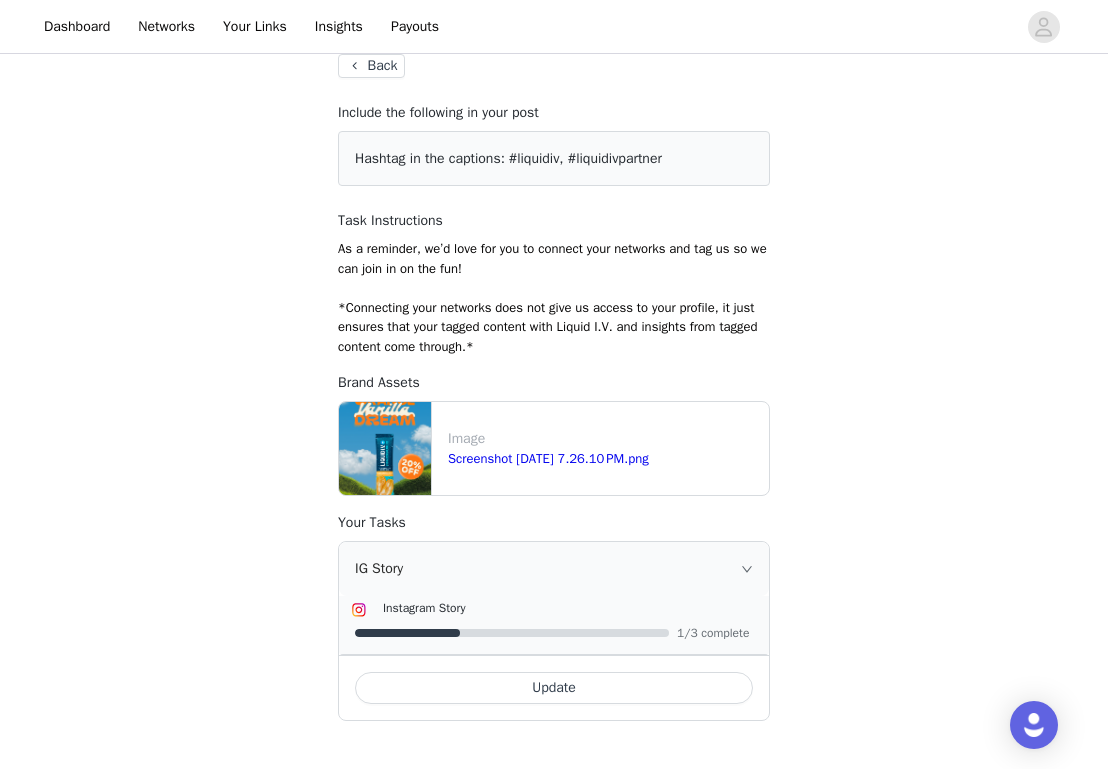 click on "Update" at bounding box center [554, 688] 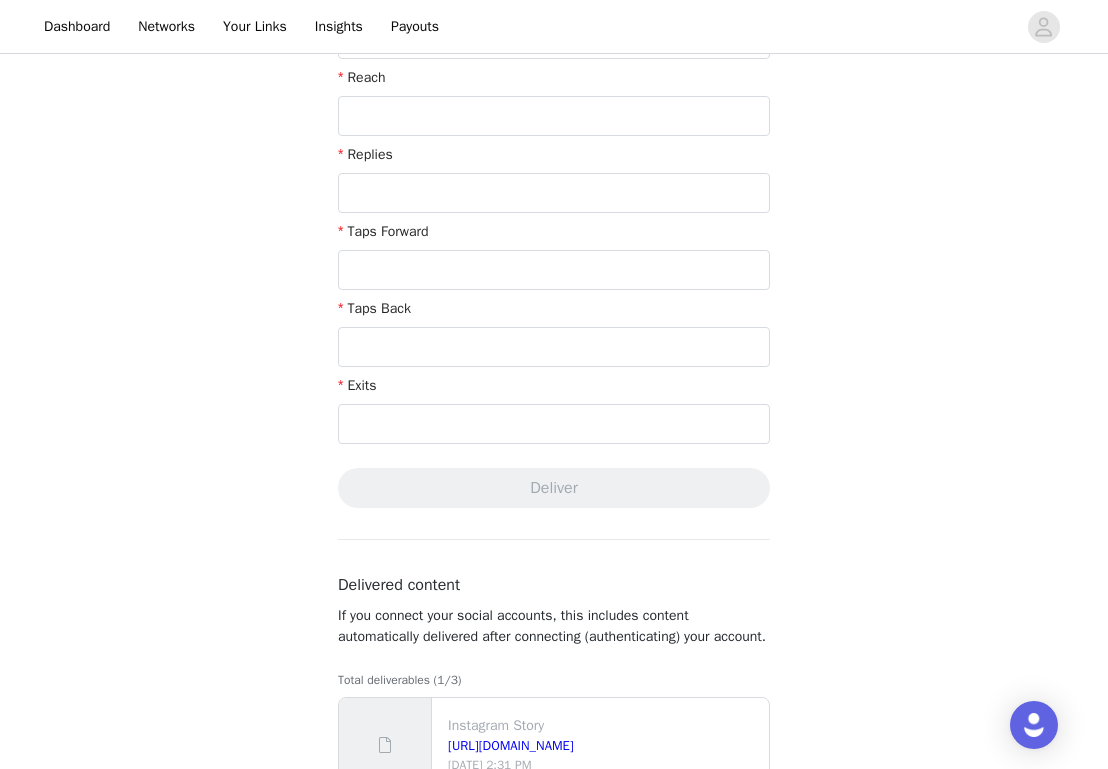 scroll, scrollTop: 716, scrollLeft: 0, axis: vertical 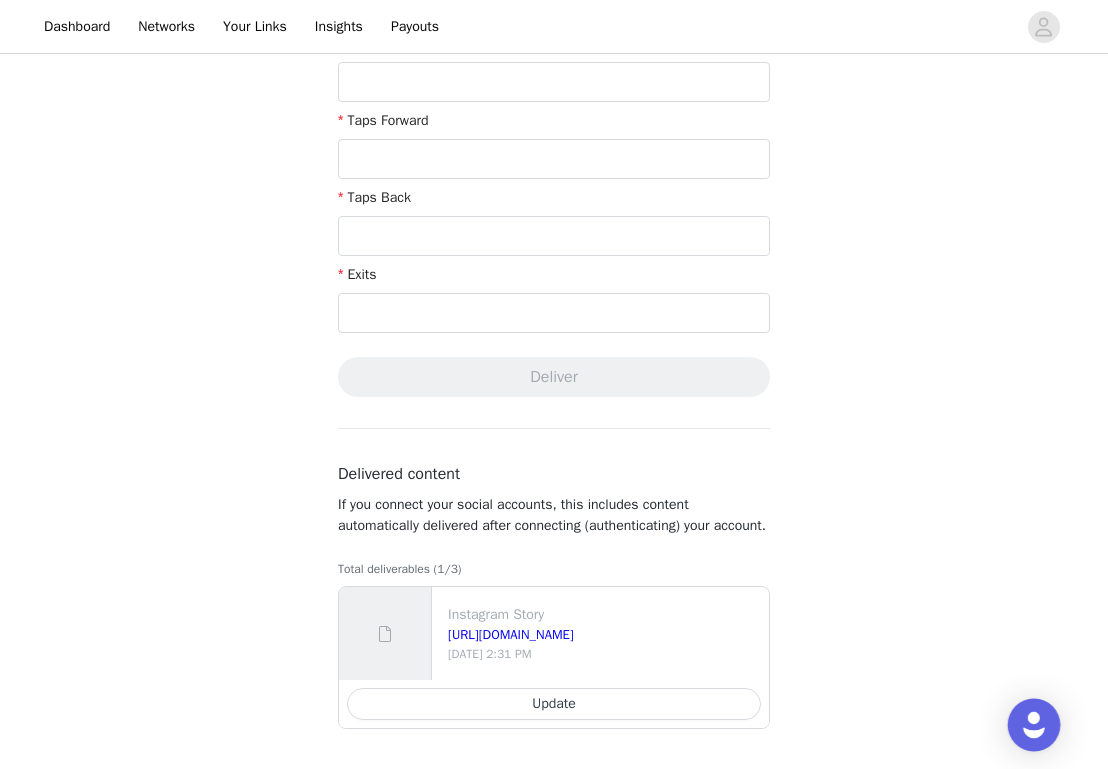 click at bounding box center [1034, 725] 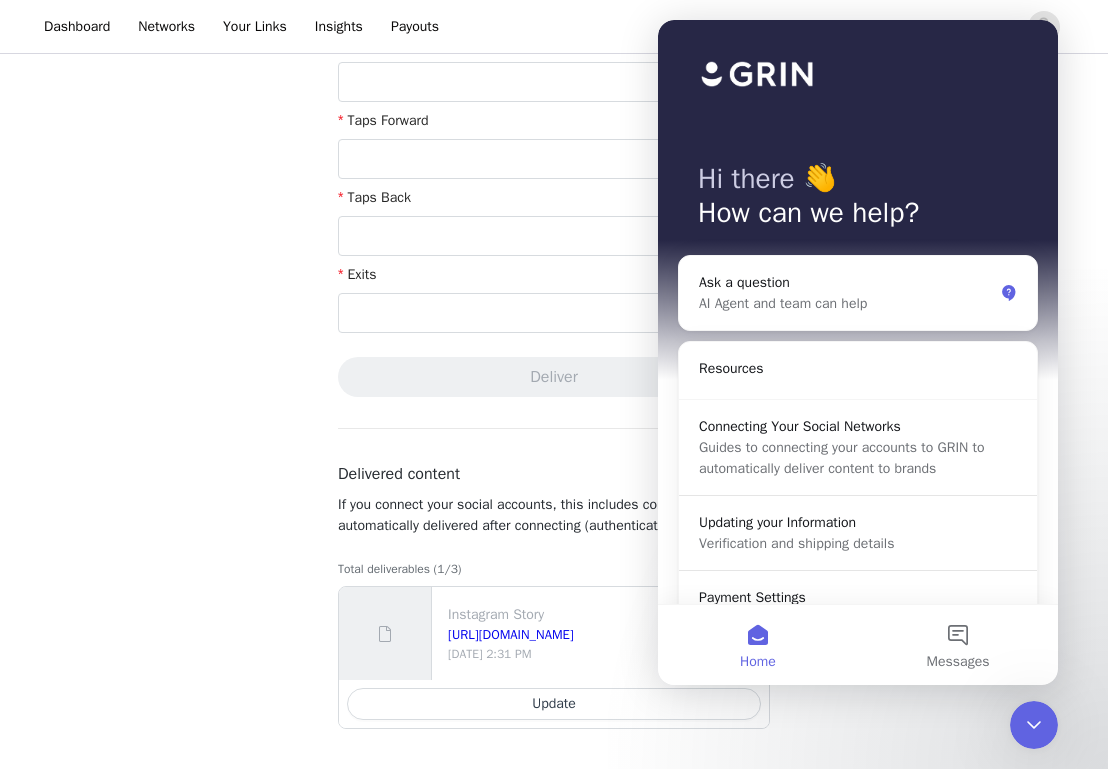 scroll, scrollTop: 0, scrollLeft: 0, axis: both 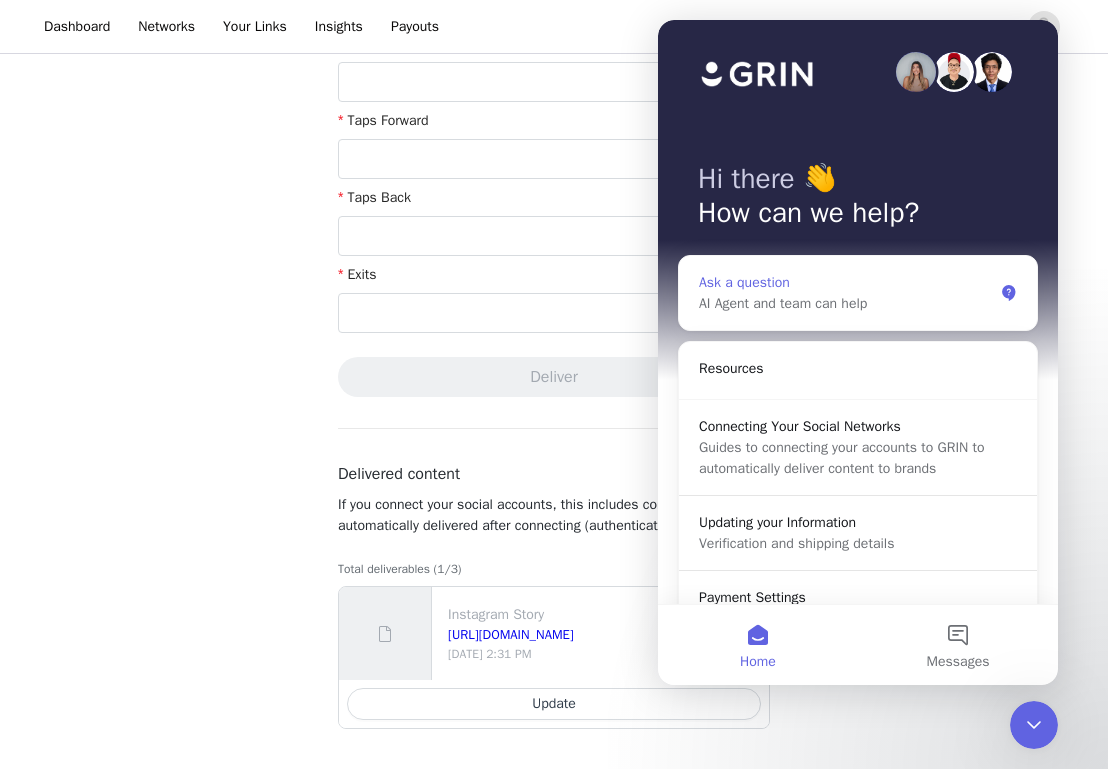 click on "AI Agent and team can help" at bounding box center [846, 303] 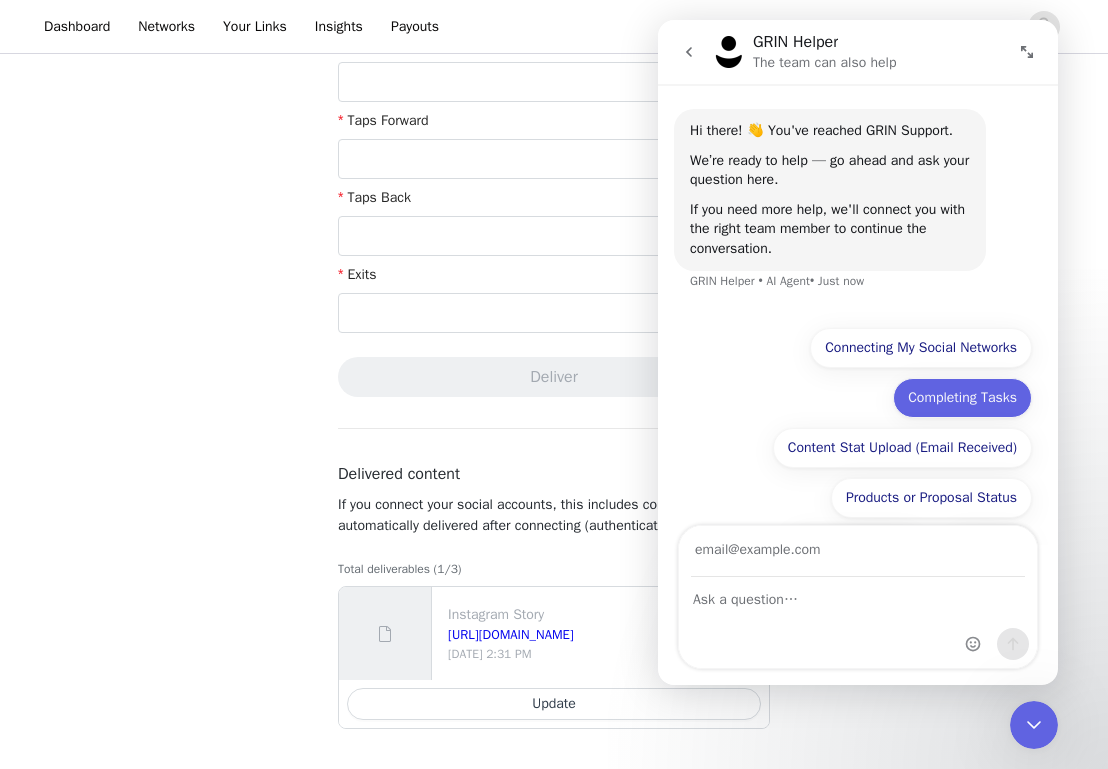 click on "Completing Tasks" at bounding box center [962, 398] 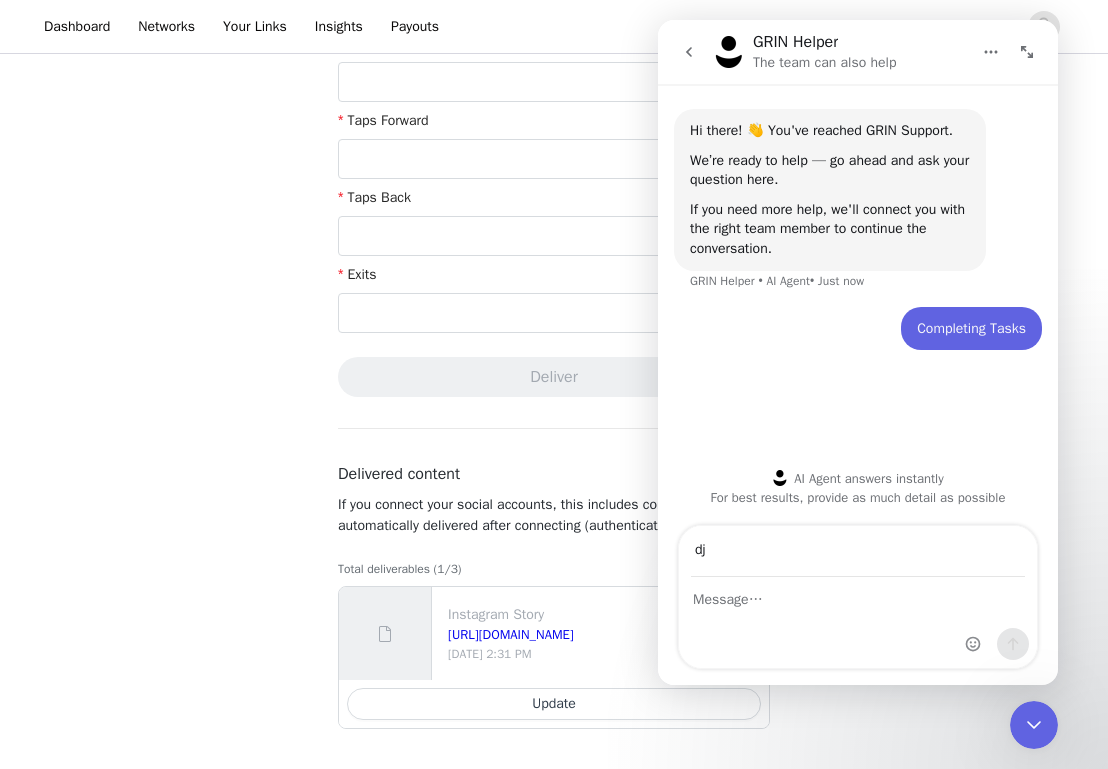 type on "[EMAIL_ADDRESS][DOMAIN_NAME]" 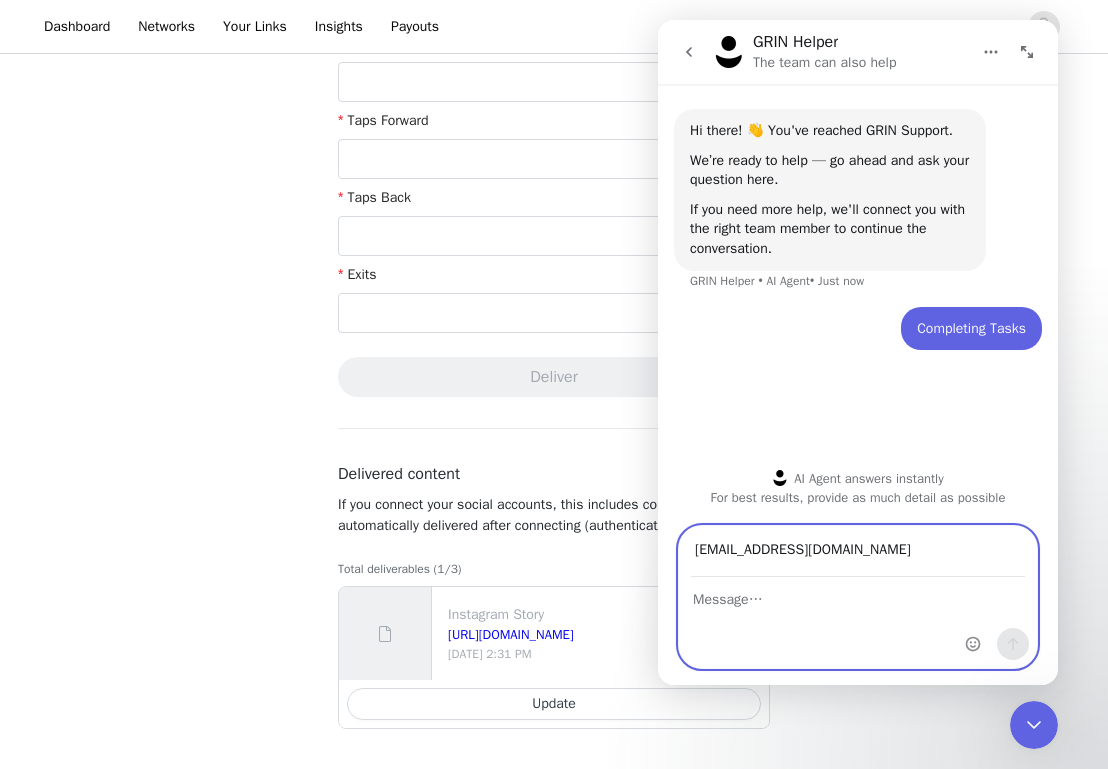 click at bounding box center (858, 595) 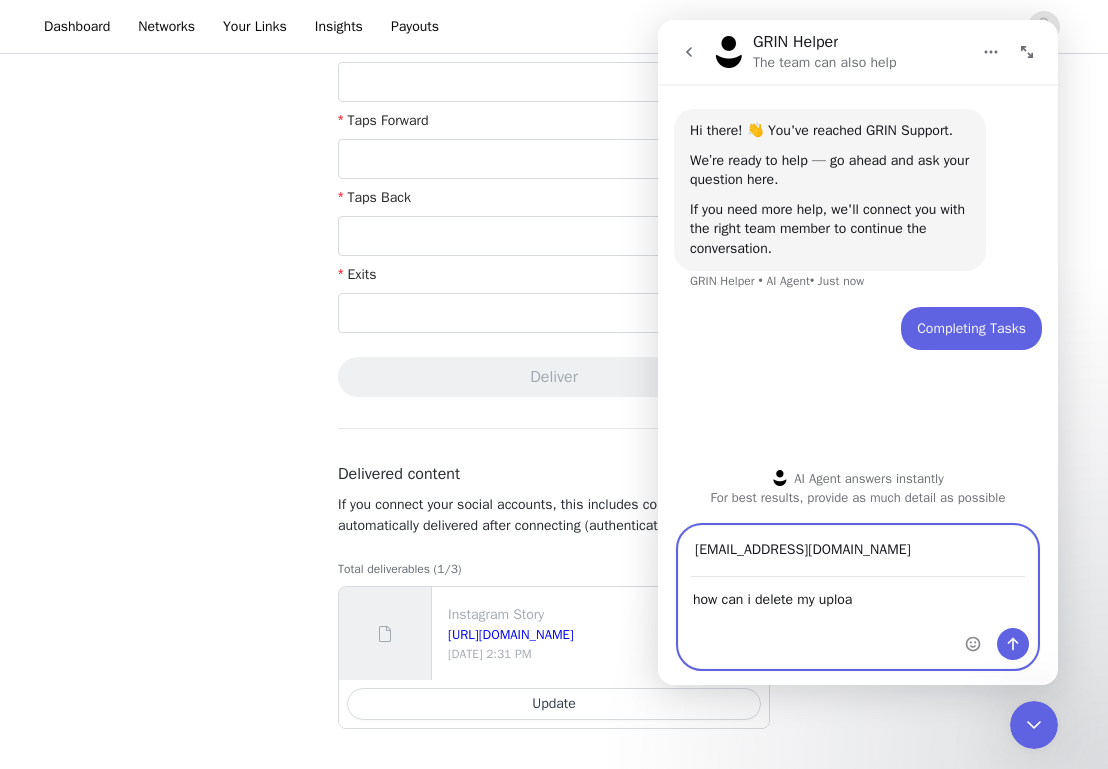 type on "how can i delete my upload" 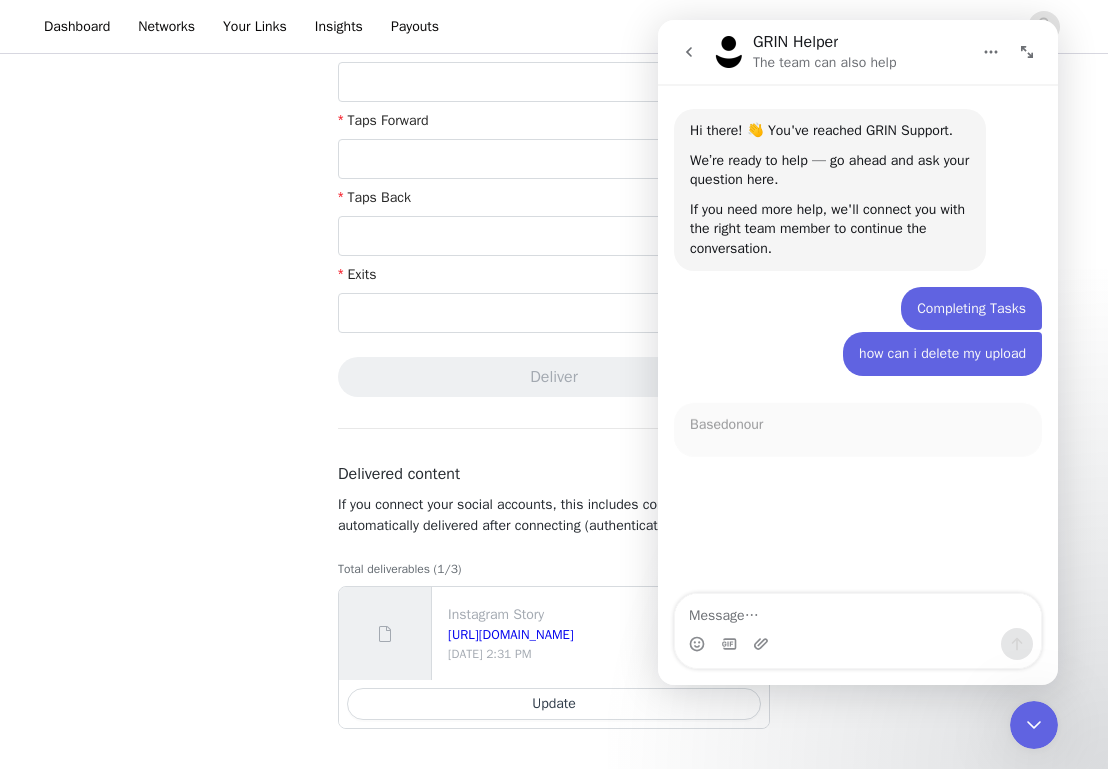 scroll, scrollTop: 3, scrollLeft: 0, axis: vertical 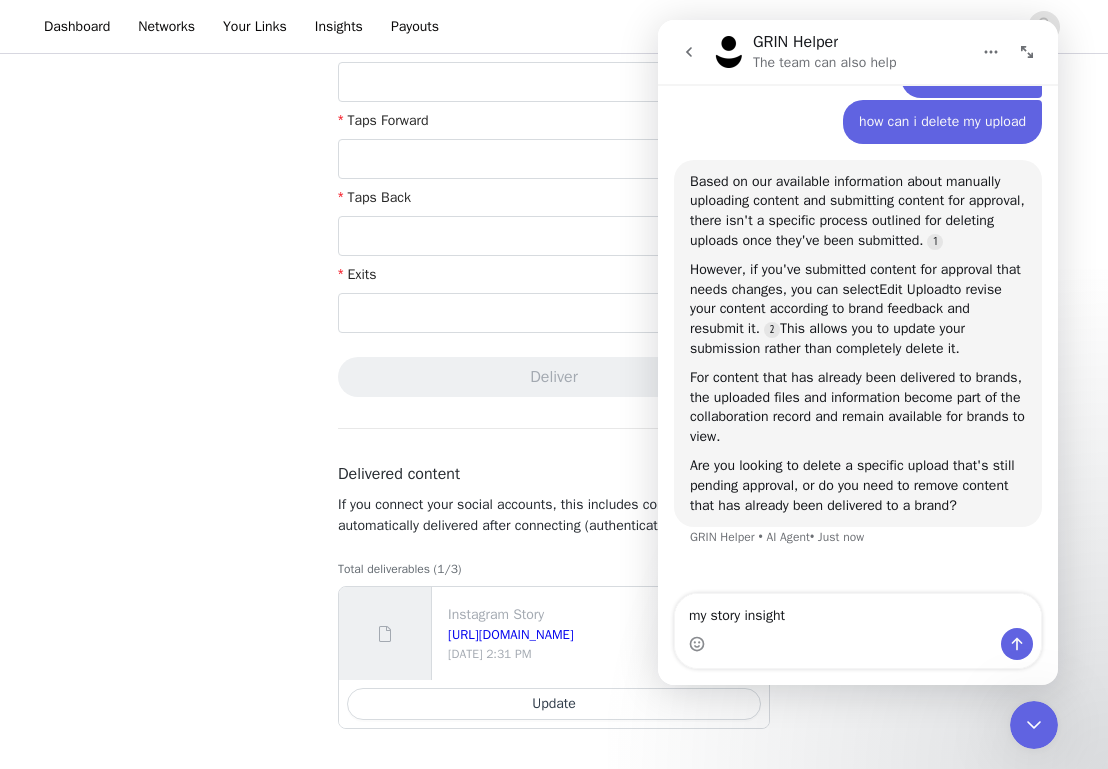 type on "my story insights" 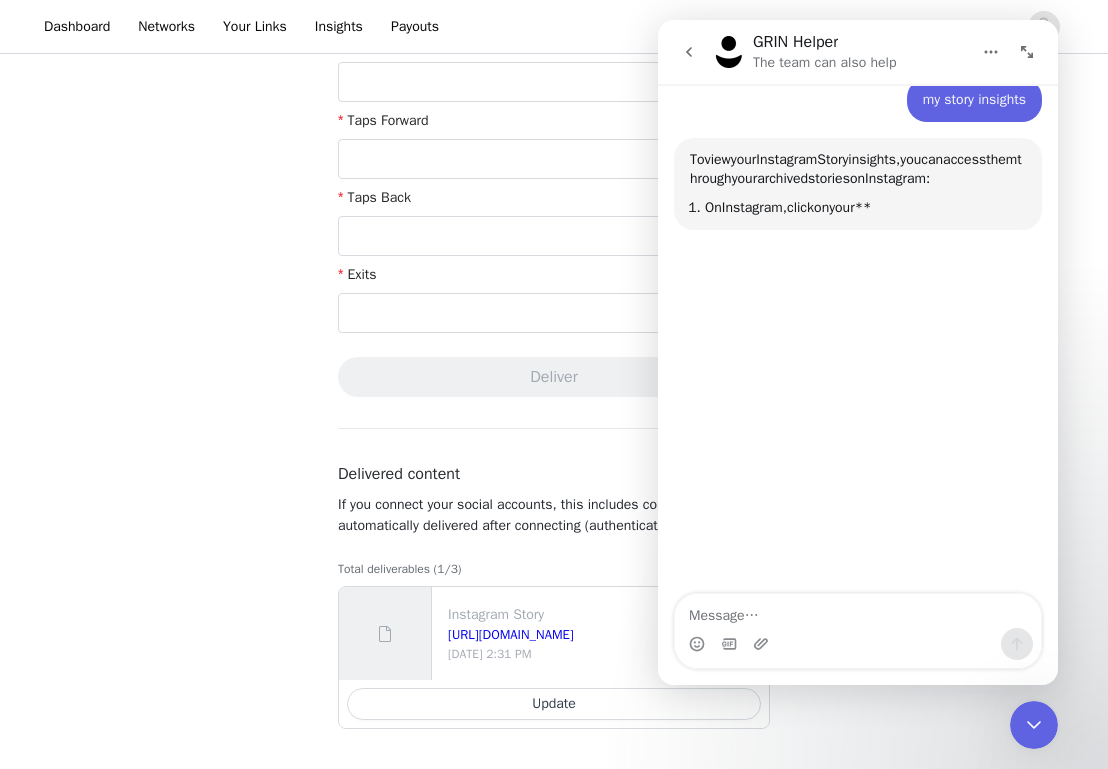 scroll, scrollTop: 695, scrollLeft: 0, axis: vertical 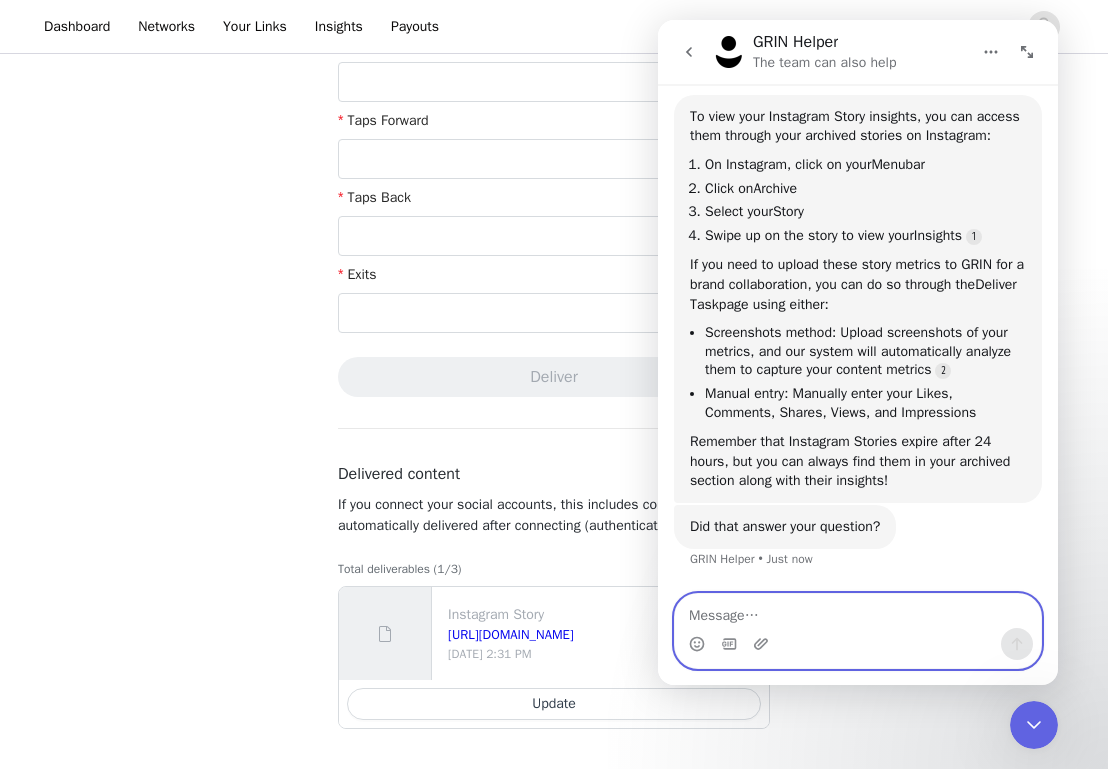 click at bounding box center [858, 611] 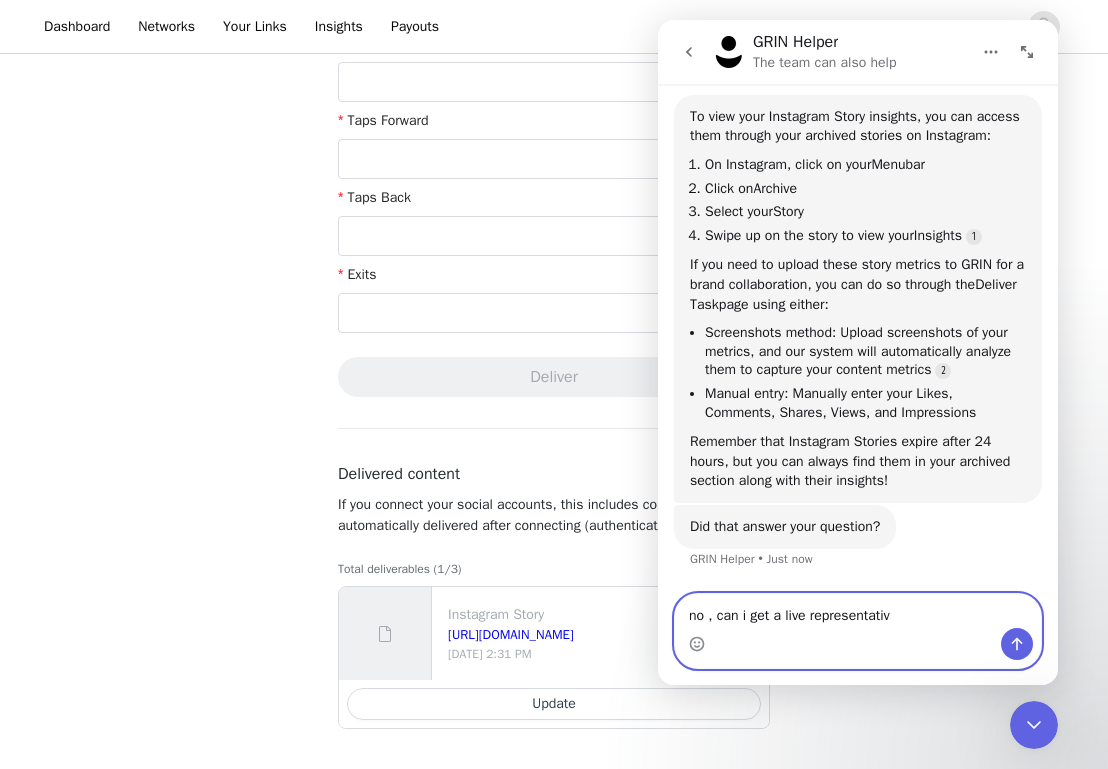 type on "no , can i get a live representative" 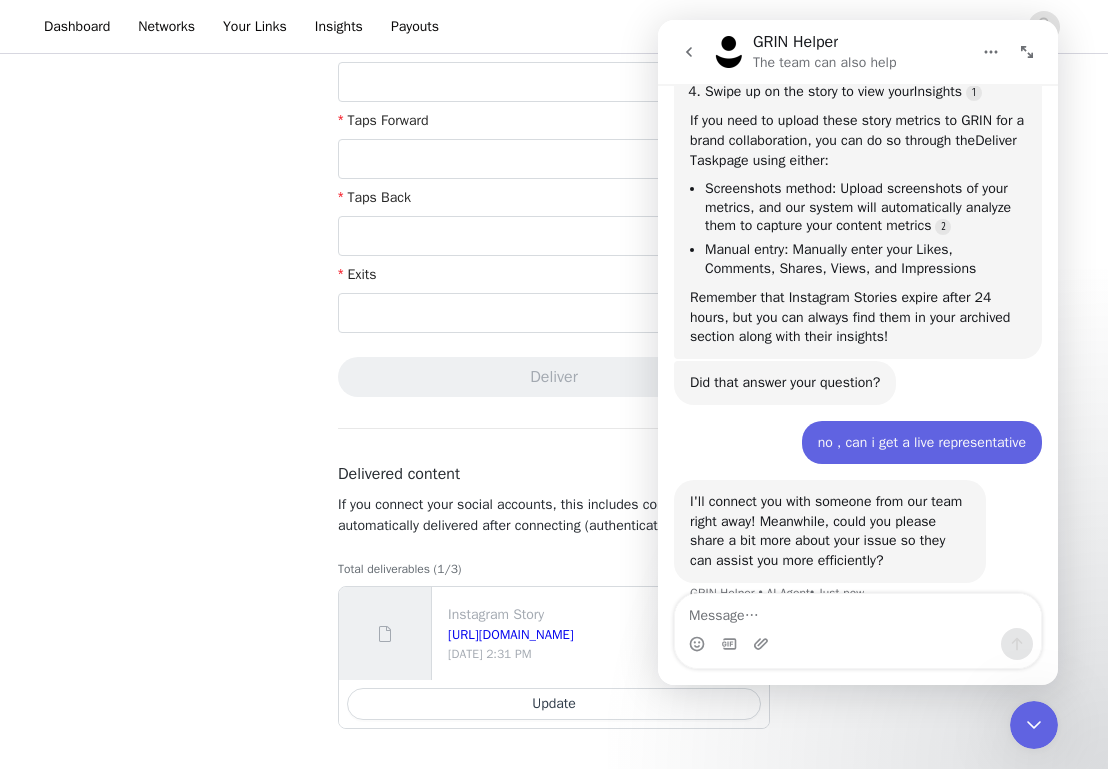 scroll, scrollTop: 934, scrollLeft: 0, axis: vertical 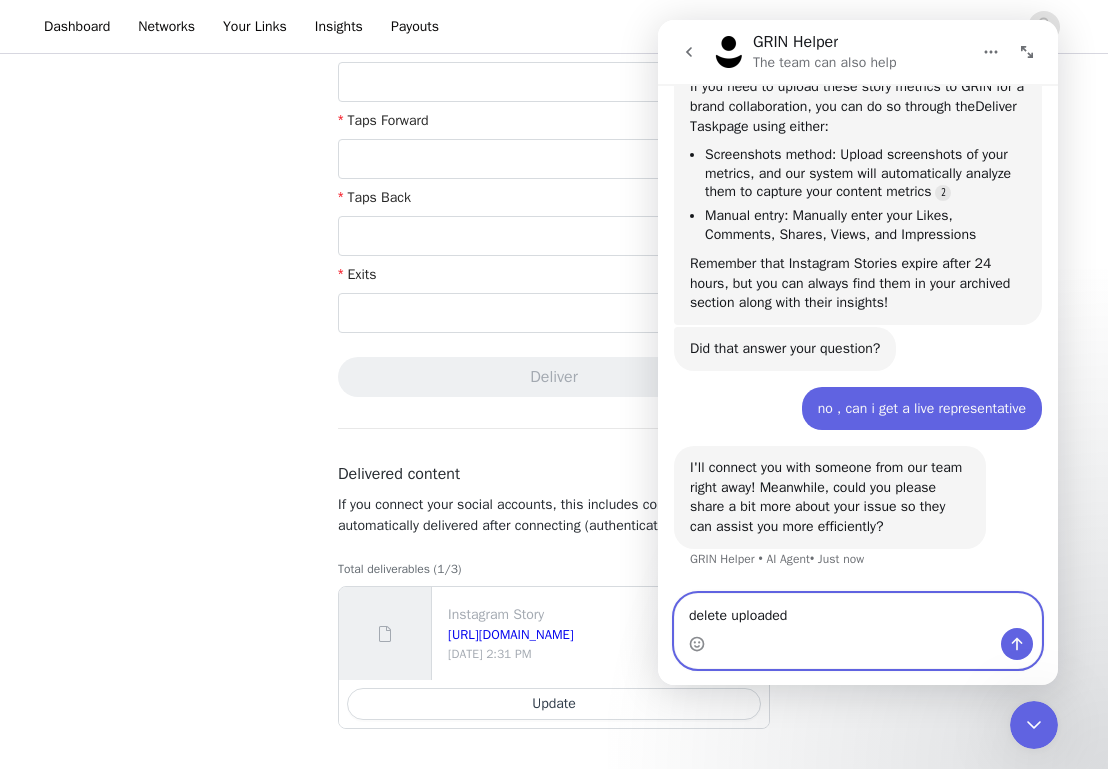 type on "delete uploaded" 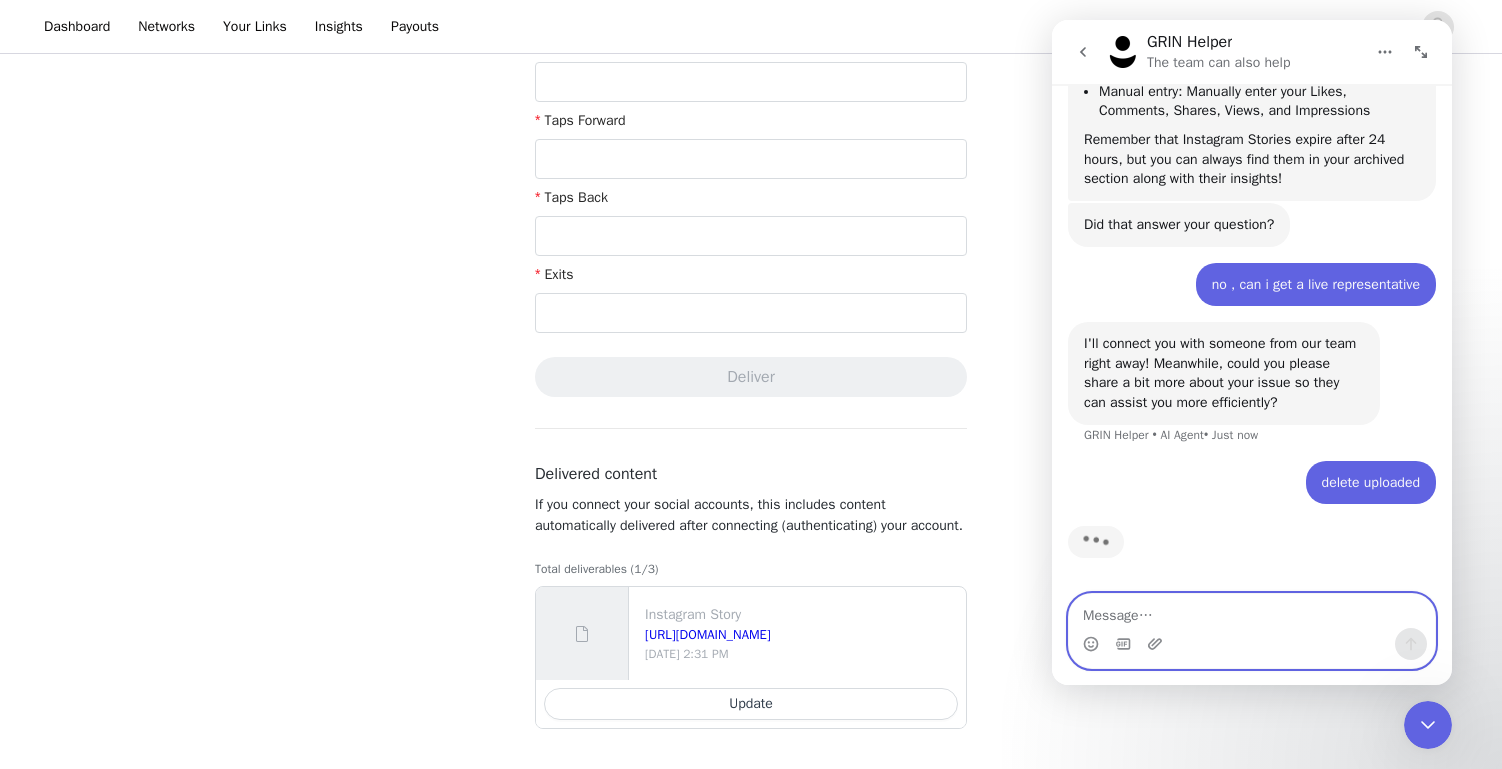 scroll, scrollTop: 1059, scrollLeft: 0, axis: vertical 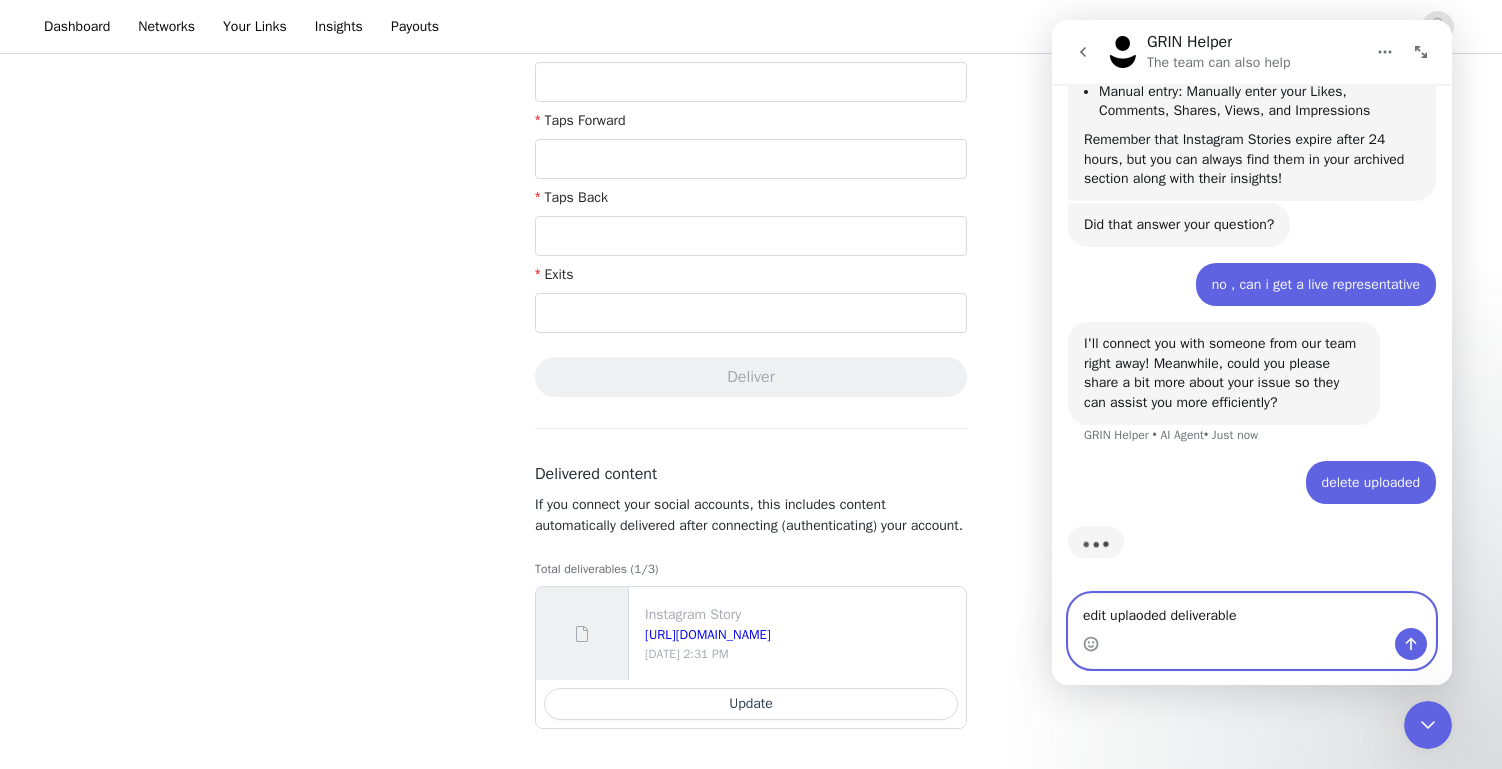 type on "edit uplaoded deliverables" 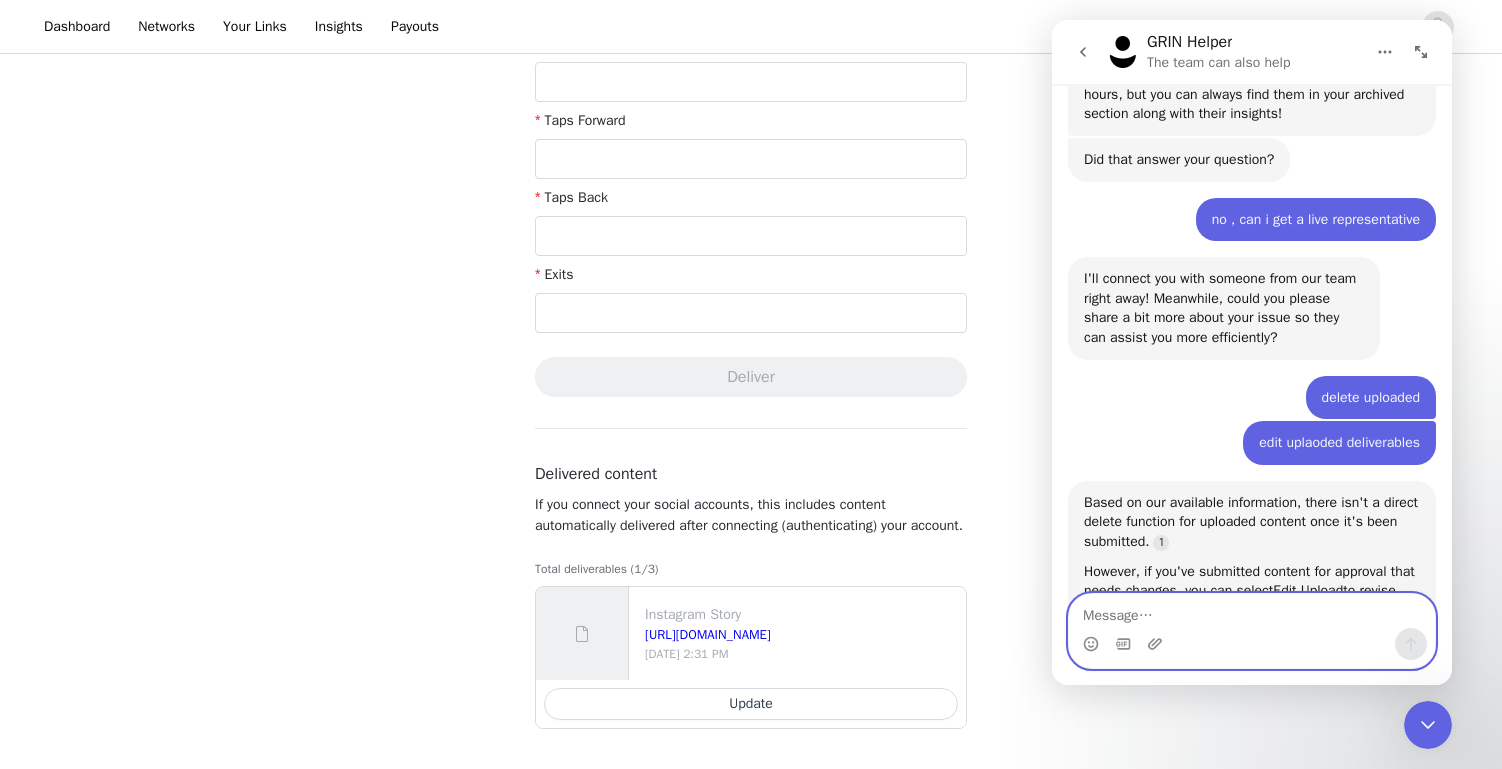 scroll, scrollTop: 1204, scrollLeft: 0, axis: vertical 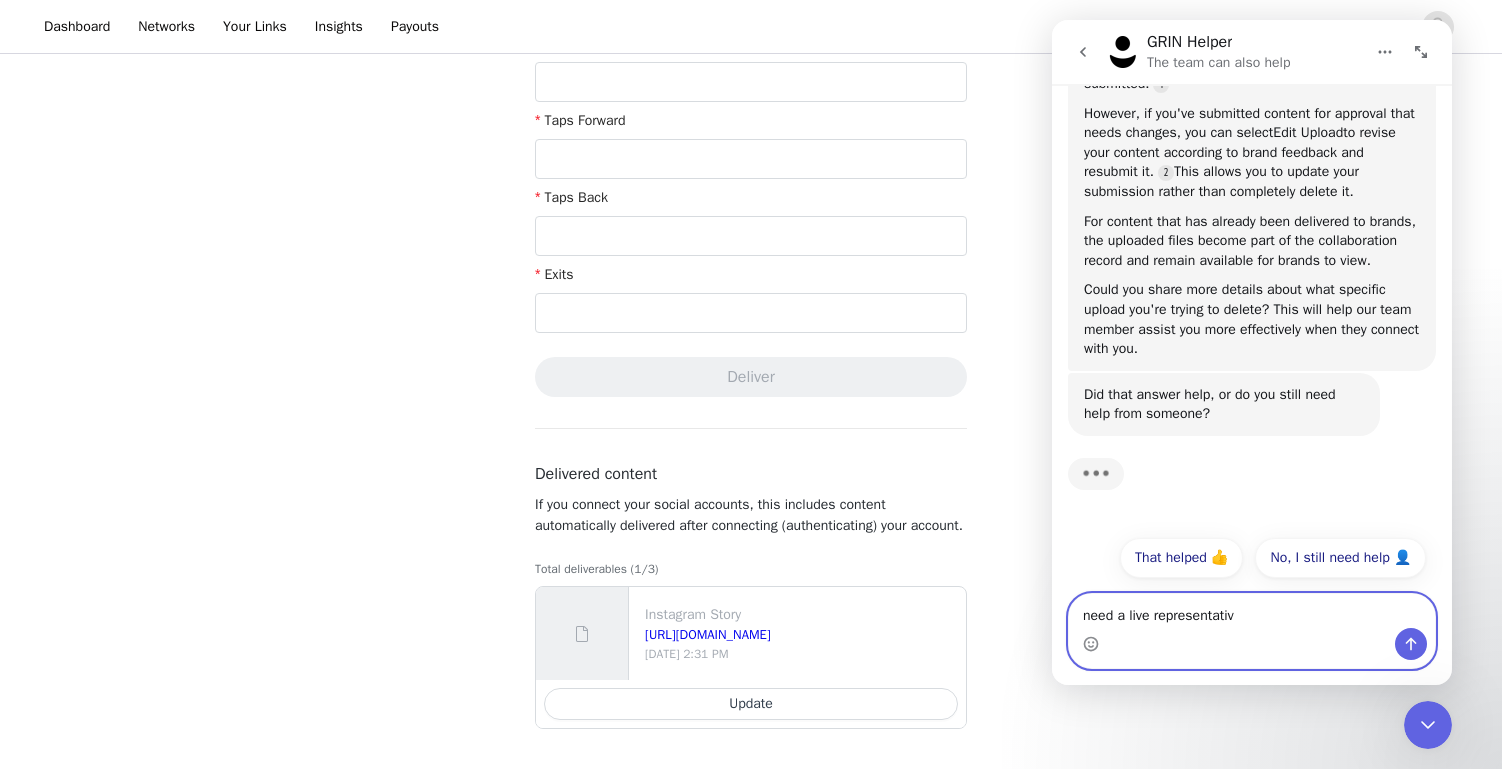 type on "need a live representative" 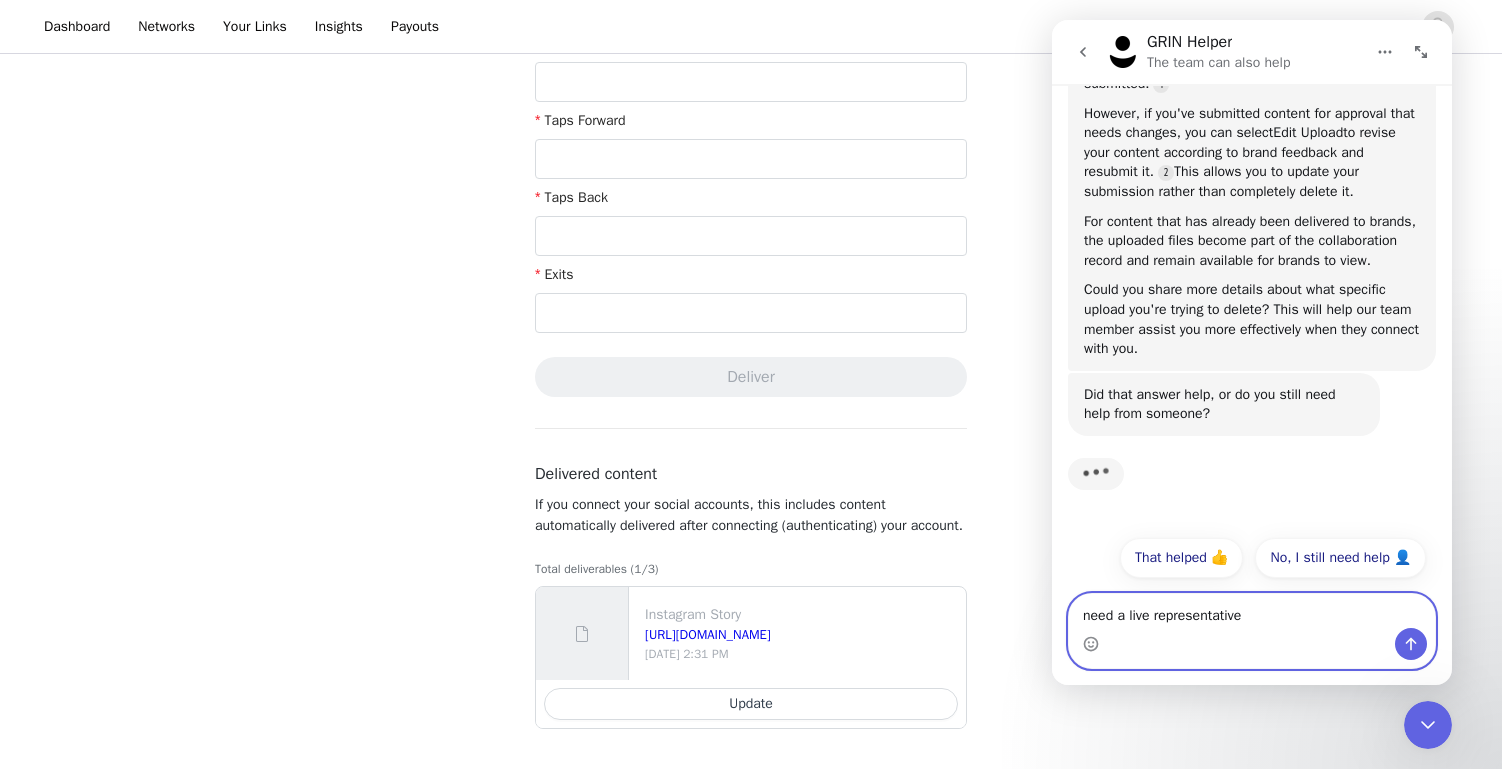 type 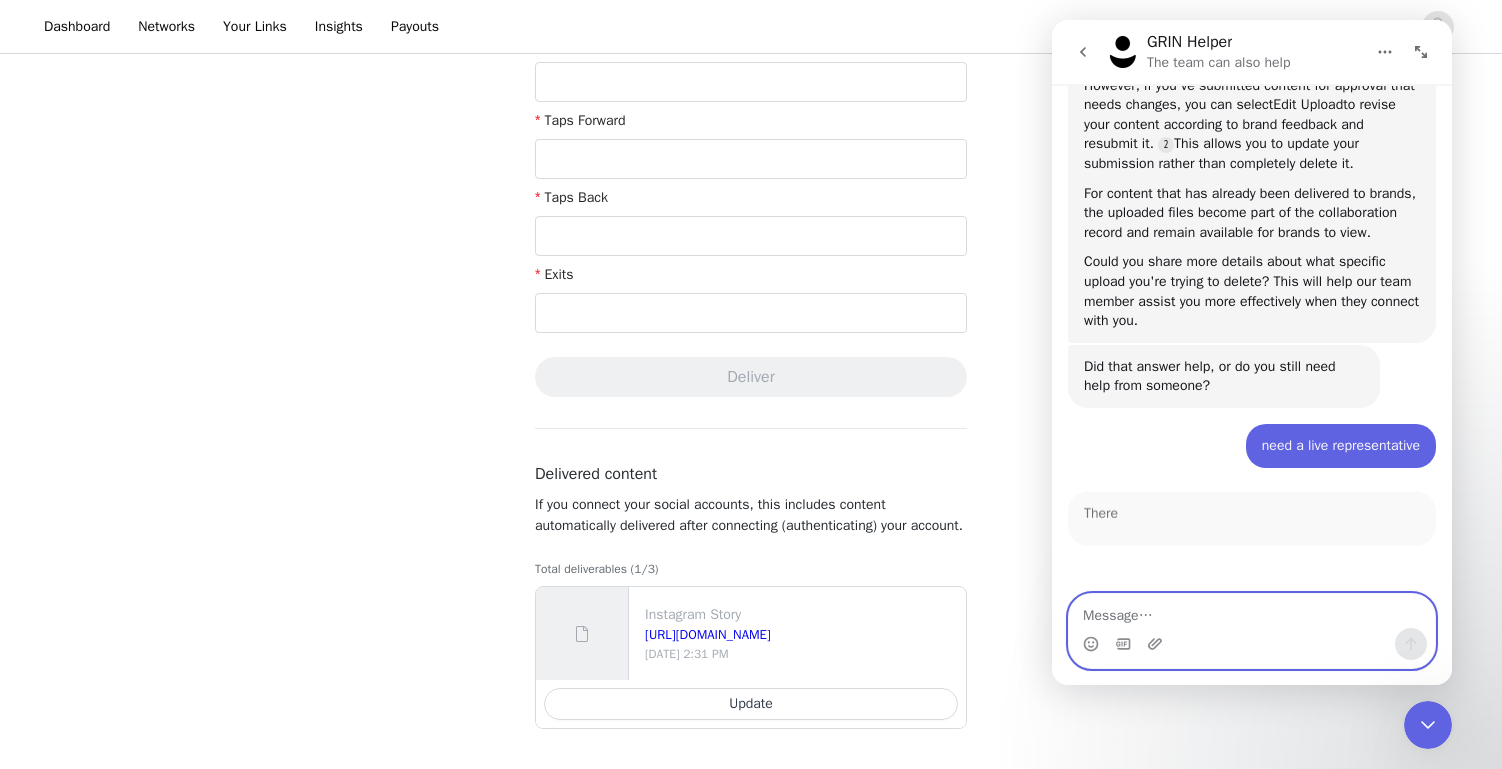scroll, scrollTop: 1956, scrollLeft: 0, axis: vertical 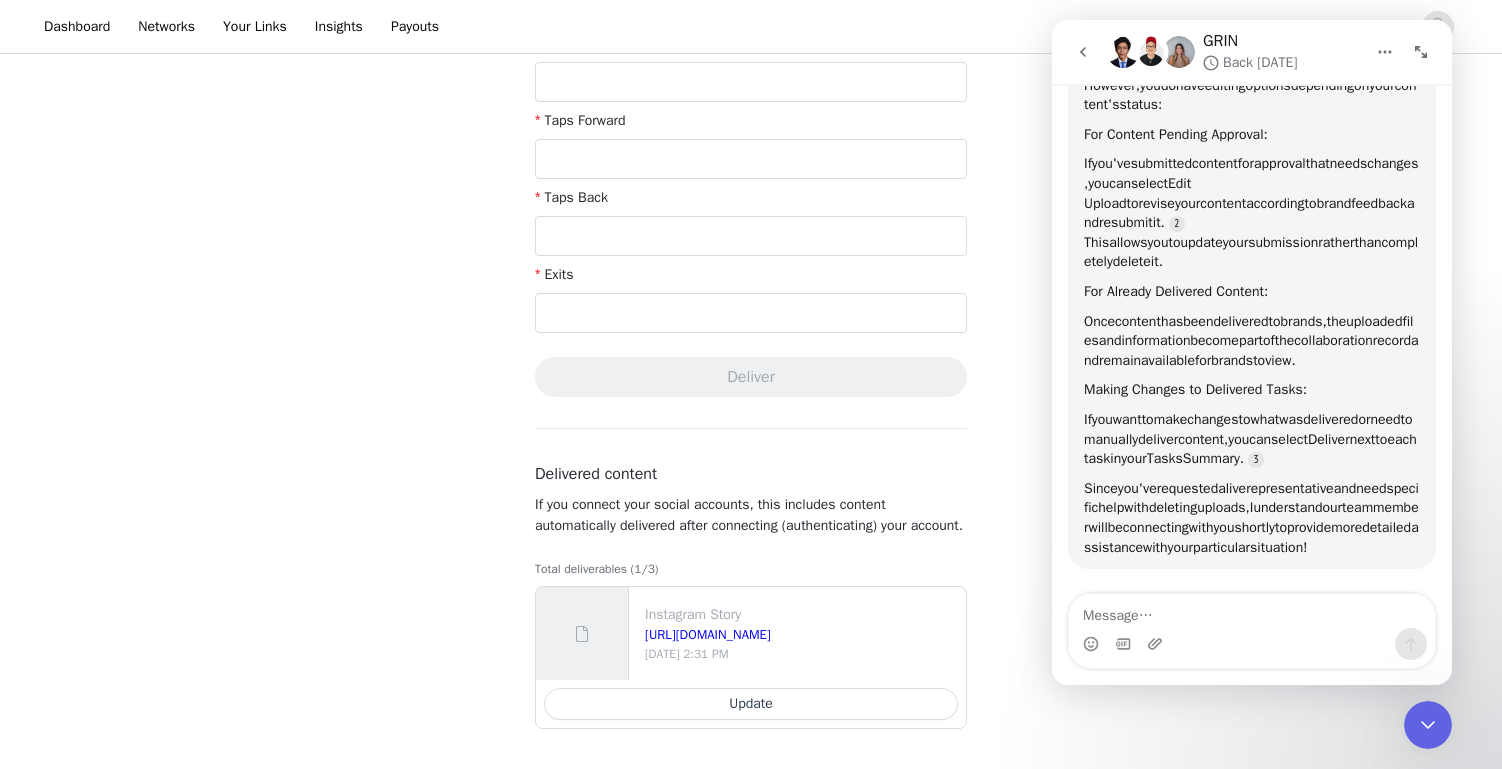 click on "Complete Task
Back
Your media has been delivered. Once your story ends, click "Upload Story
Insights" below
Upload Your Story Insights
After your Story has ended, report your Story Insights Metrics by providing the
screenshot(s) below.
Please note that Instagram Story Insights may disappear after 48 hours. For help, visit
our  help documentation .
Upload Story Insights   Report Your Story Insights Metrics   Enter your Story Insights metrics.   Impressions   Reach   Replies   Taps Forward   Taps Back   Exits   Deliver     Delivered content     Total deliverables (1/3)     Instagram Story   [URL][DOMAIN_NAME]       Update" at bounding box center [751, 66] 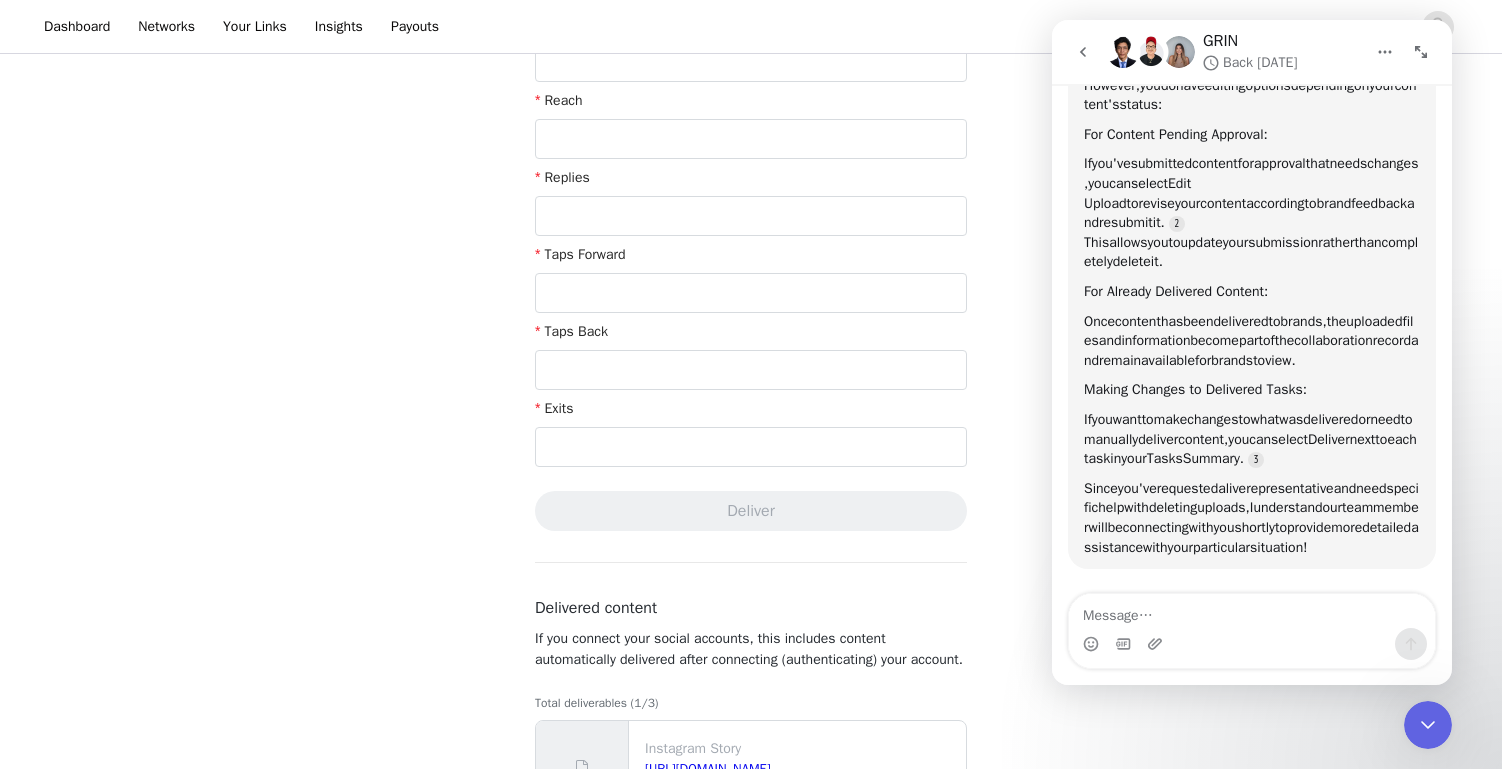 scroll, scrollTop: 570, scrollLeft: 0, axis: vertical 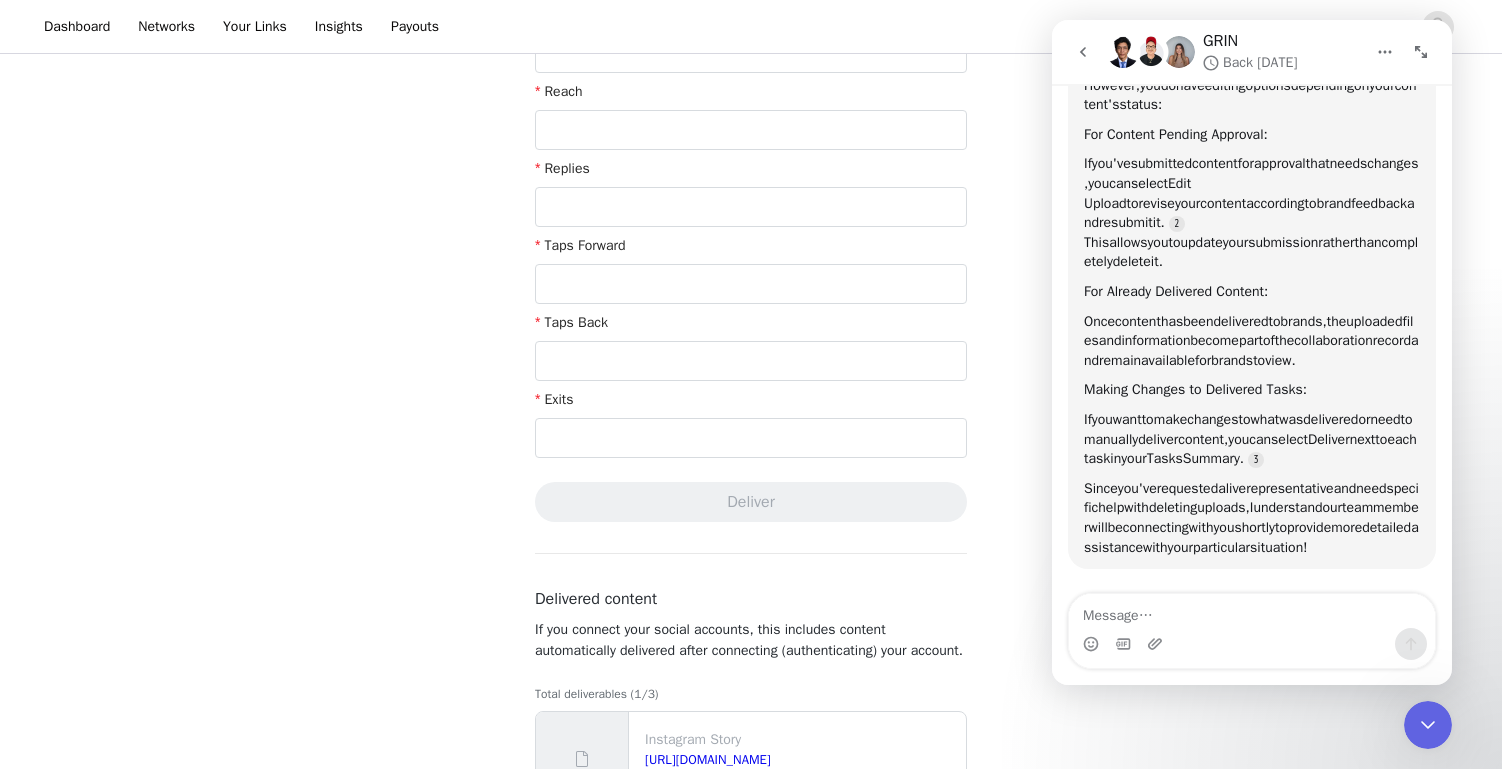 click on "Complete Task
Back
Your media has been delivered. Once your story ends, click "Upload Story
Insights" below
Upload Your Story Insights
After your Story has ended, report your Story Insights Metrics by providing the
screenshot(s) below.
Please note that Instagram Story Insights may disappear after 48 hours. For help, visit
our  help documentation .
Upload Story Insights   Report Your Story Insights Metrics   Enter your Story Insights metrics.   Impressions   Reach   Replies   Taps Forward   Taps Back   Exits   Deliver     Delivered content     Total deliverables (1/3)     Instagram Story   [URL][DOMAIN_NAME]       Update" at bounding box center [751, 191] 